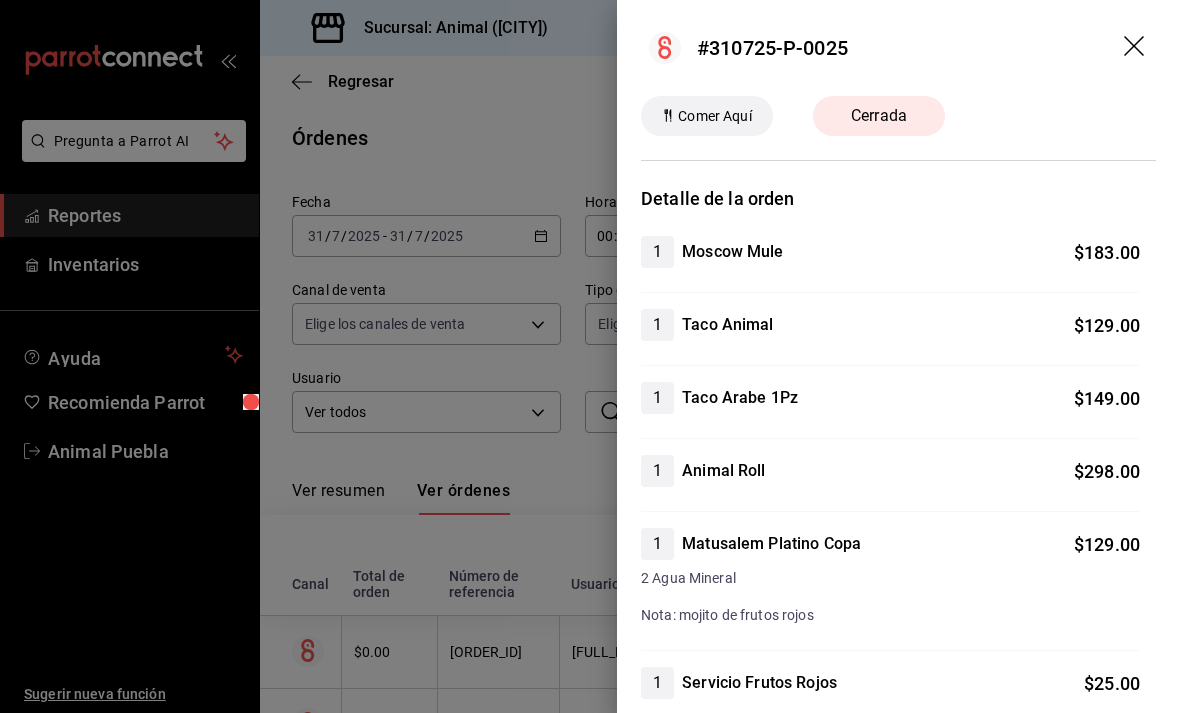 scroll, scrollTop: 0, scrollLeft: 0, axis: both 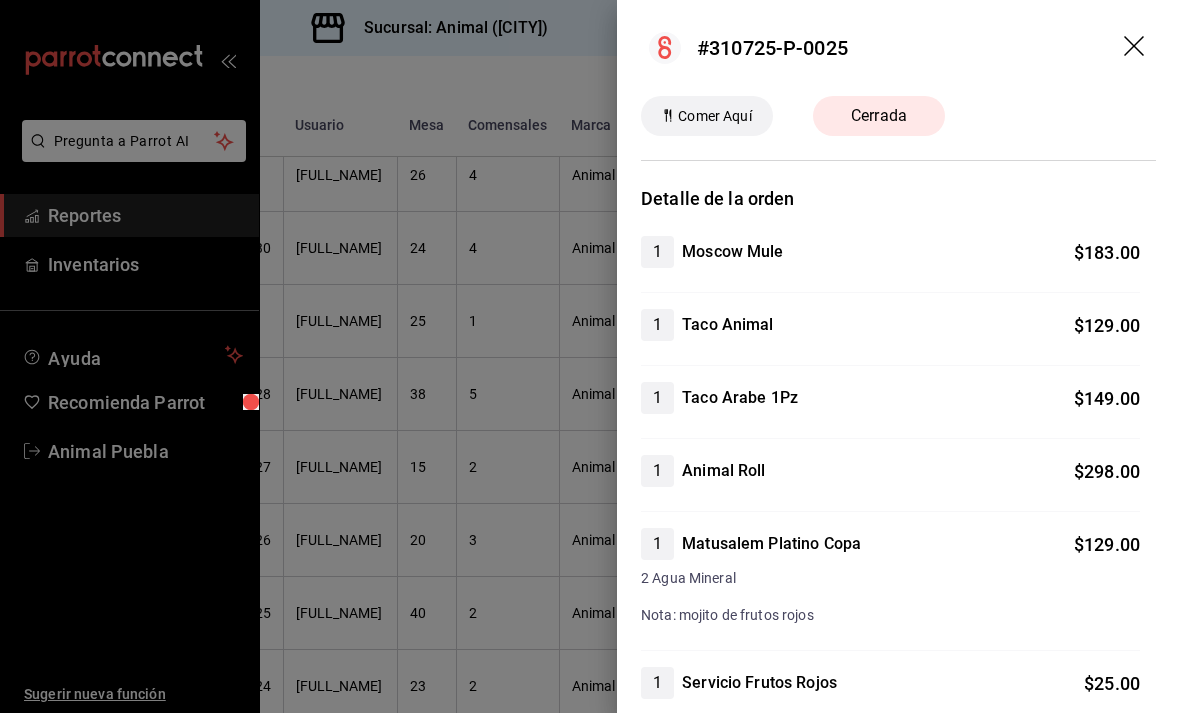 click 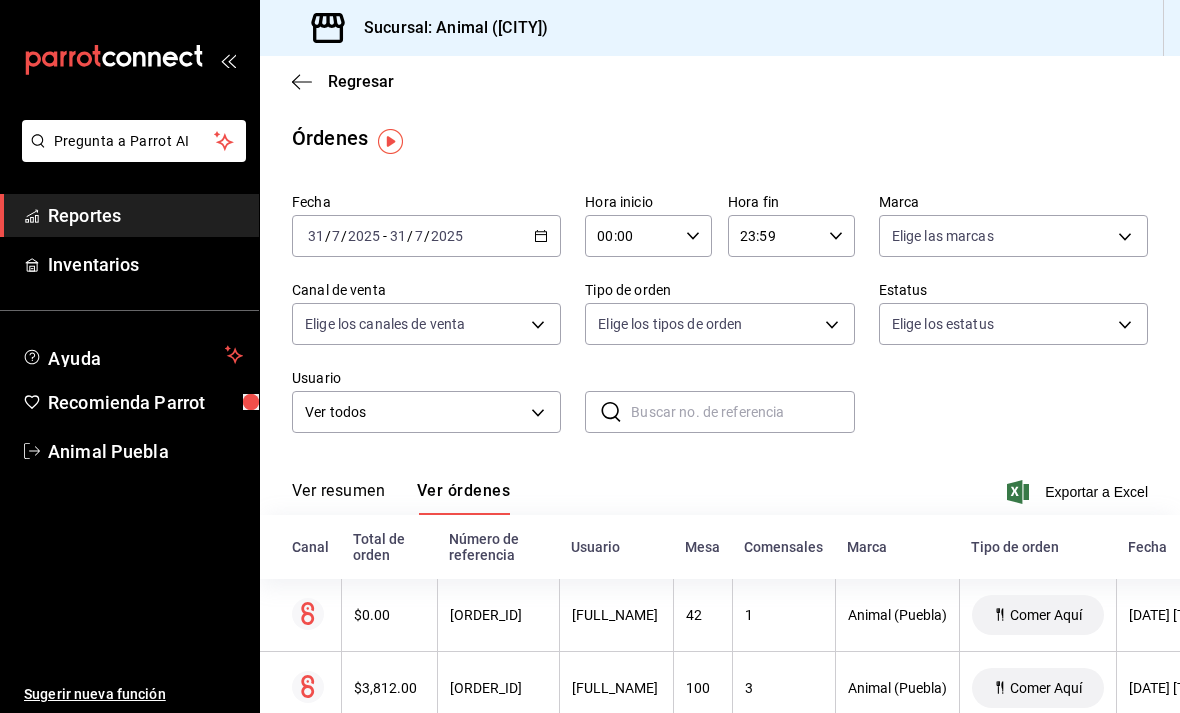 scroll, scrollTop: 0, scrollLeft: 0, axis: both 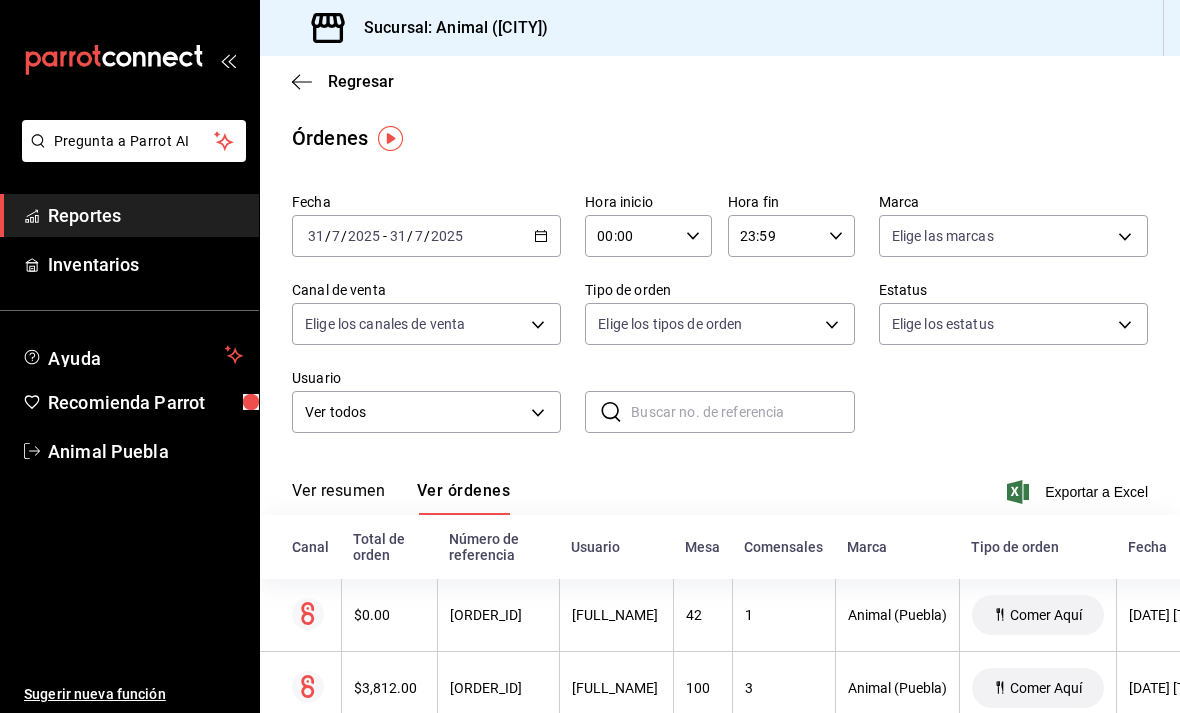 click 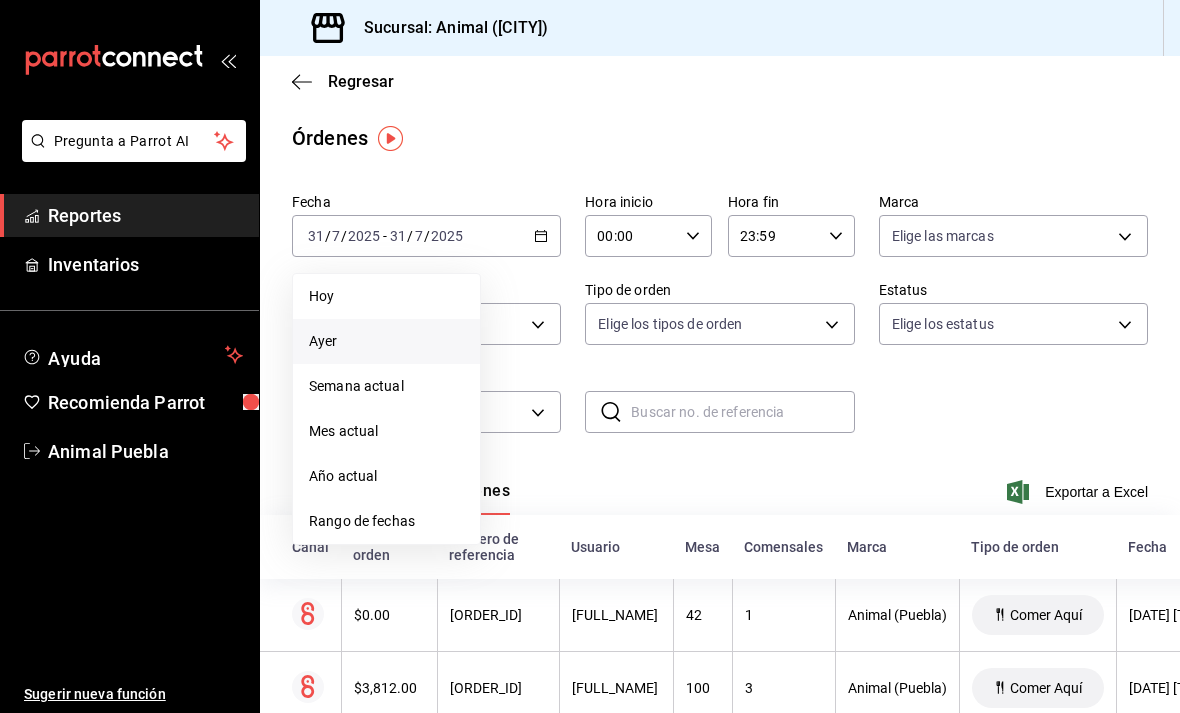click on "Rango de fechas" at bounding box center [386, 521] 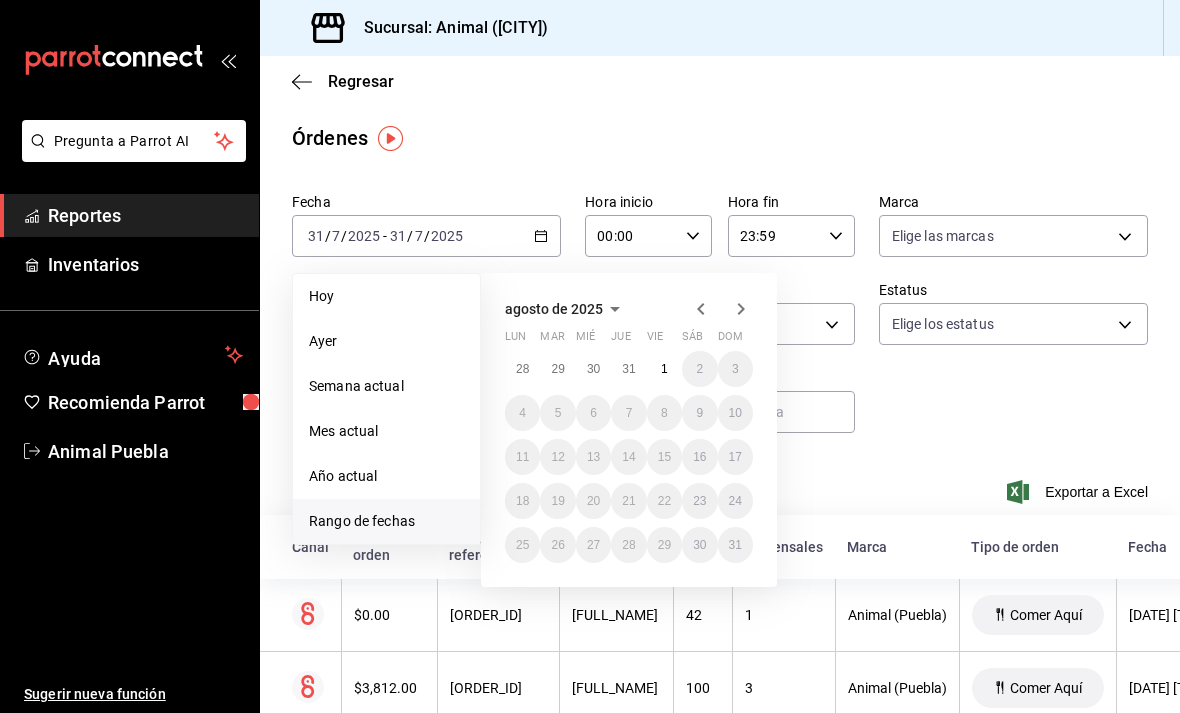 click 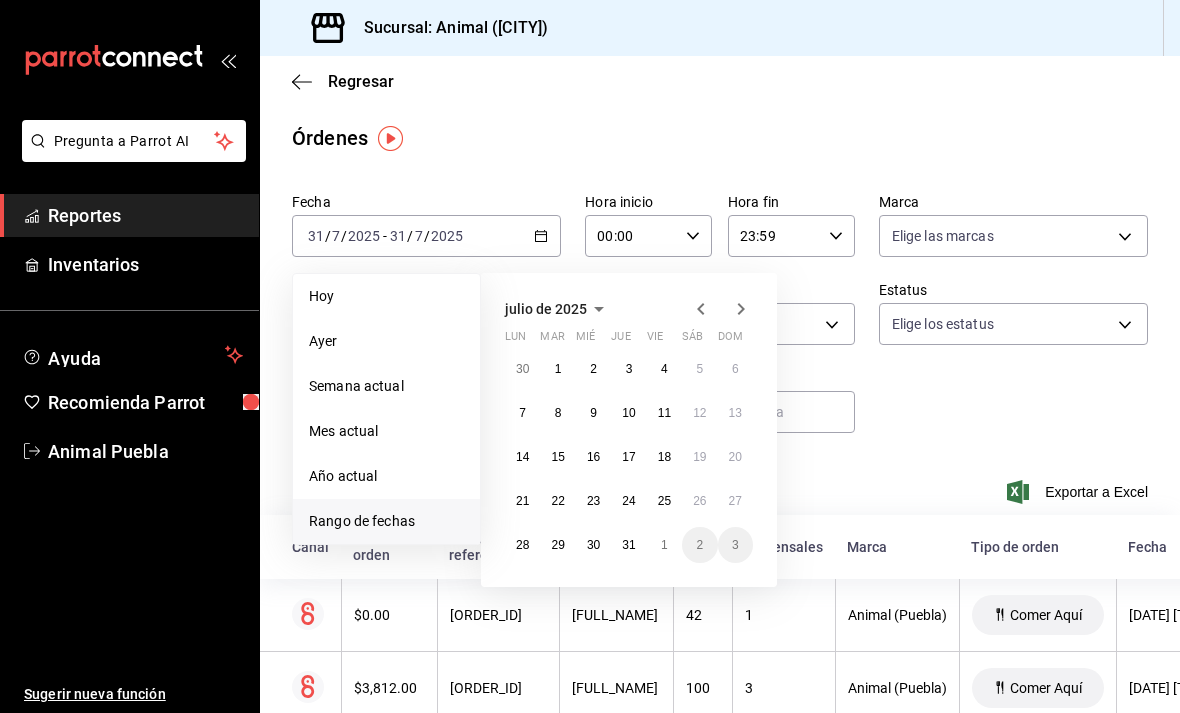 click on "30" at bounding box center (593, 545) 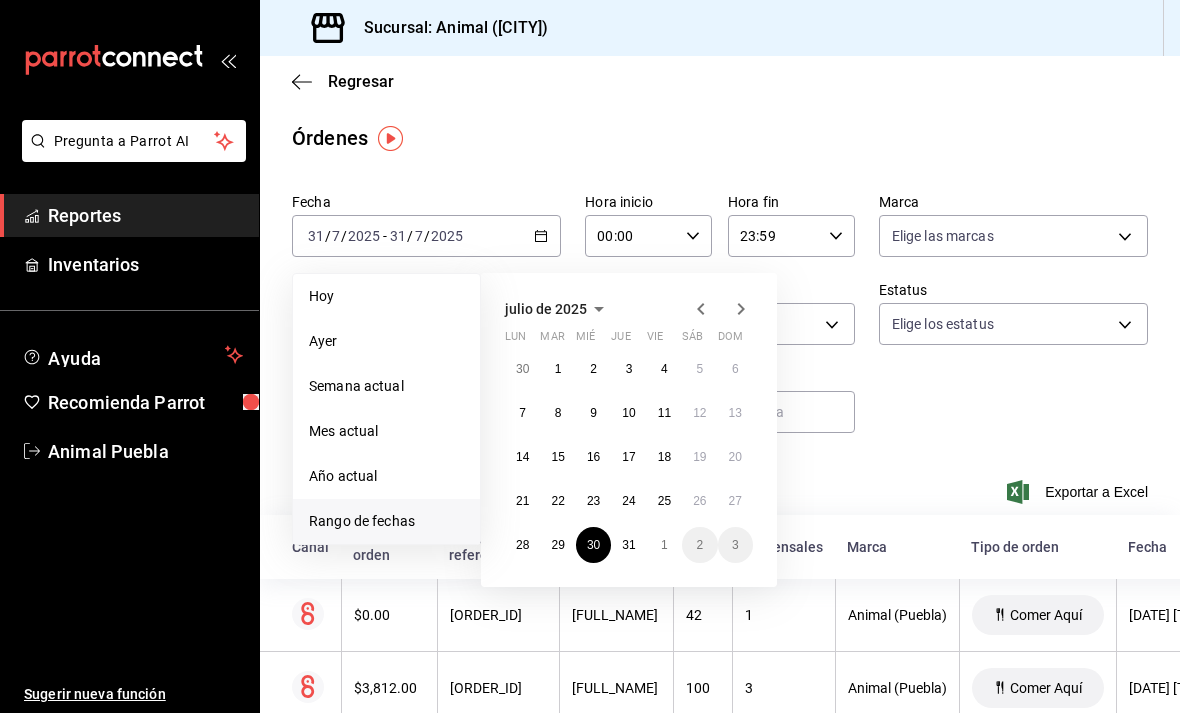 click on "30" at bounding box center (593, 545) 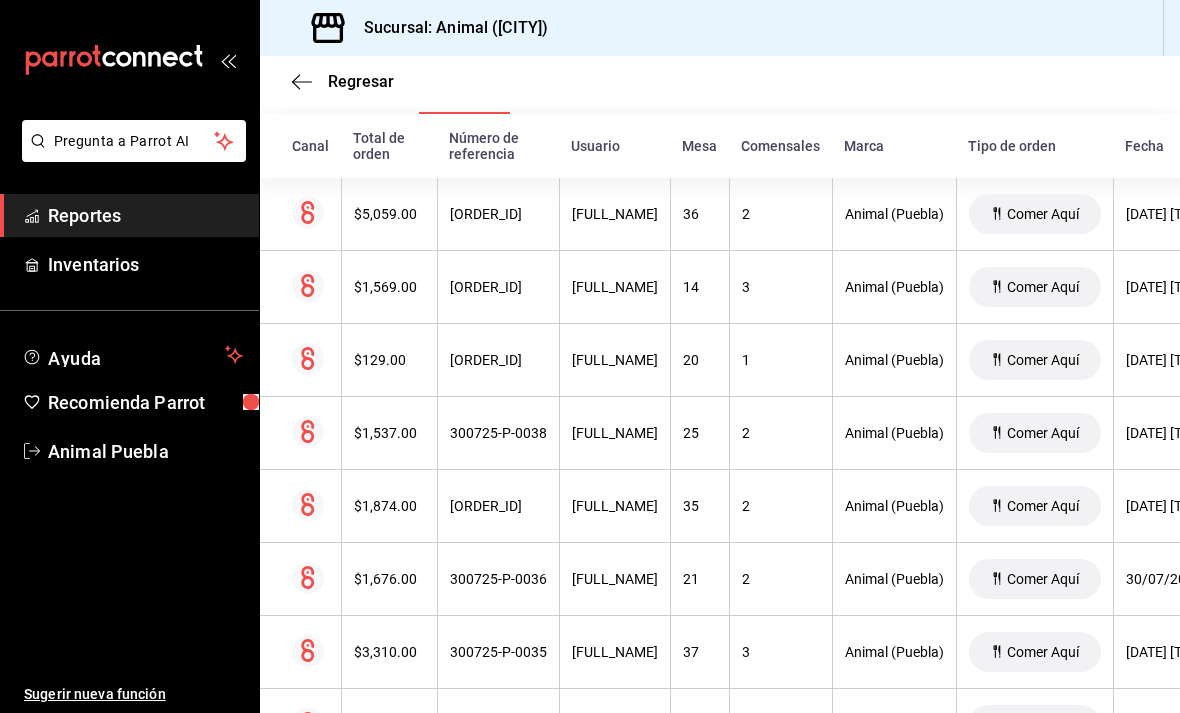 scroll, scrollTop: 394, scrollLeft: 0, axis: vertical 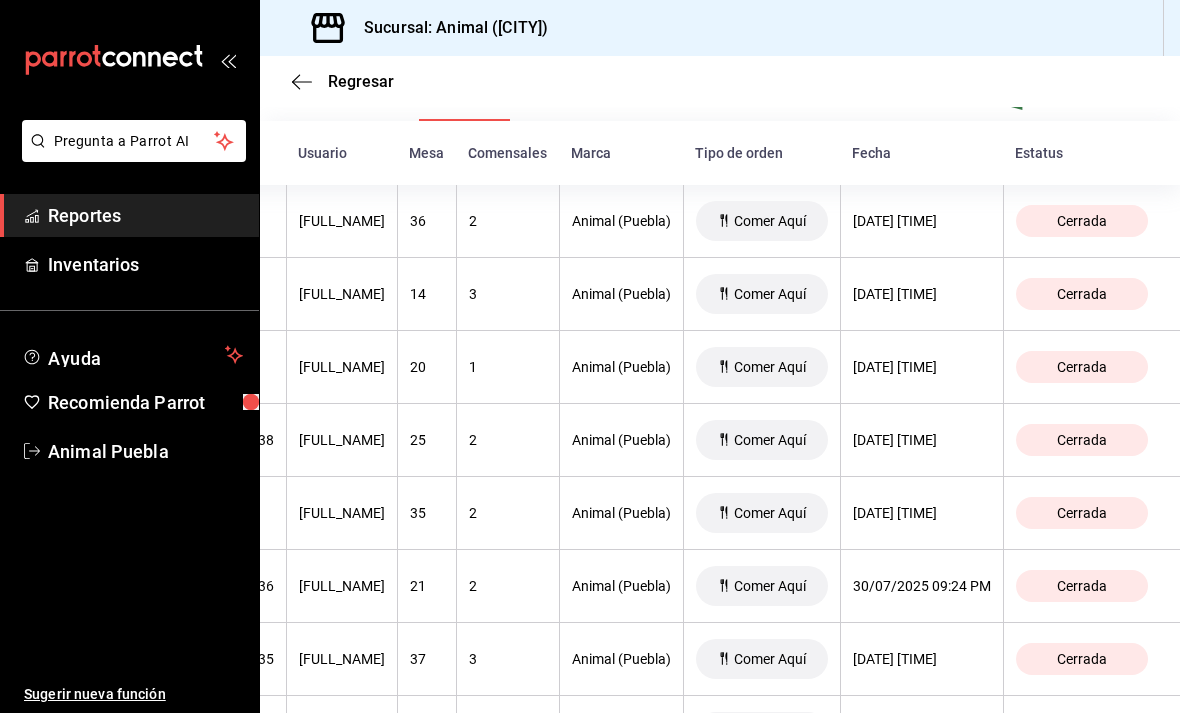 click on "Cerrada" at bounding box center [1082, 586] 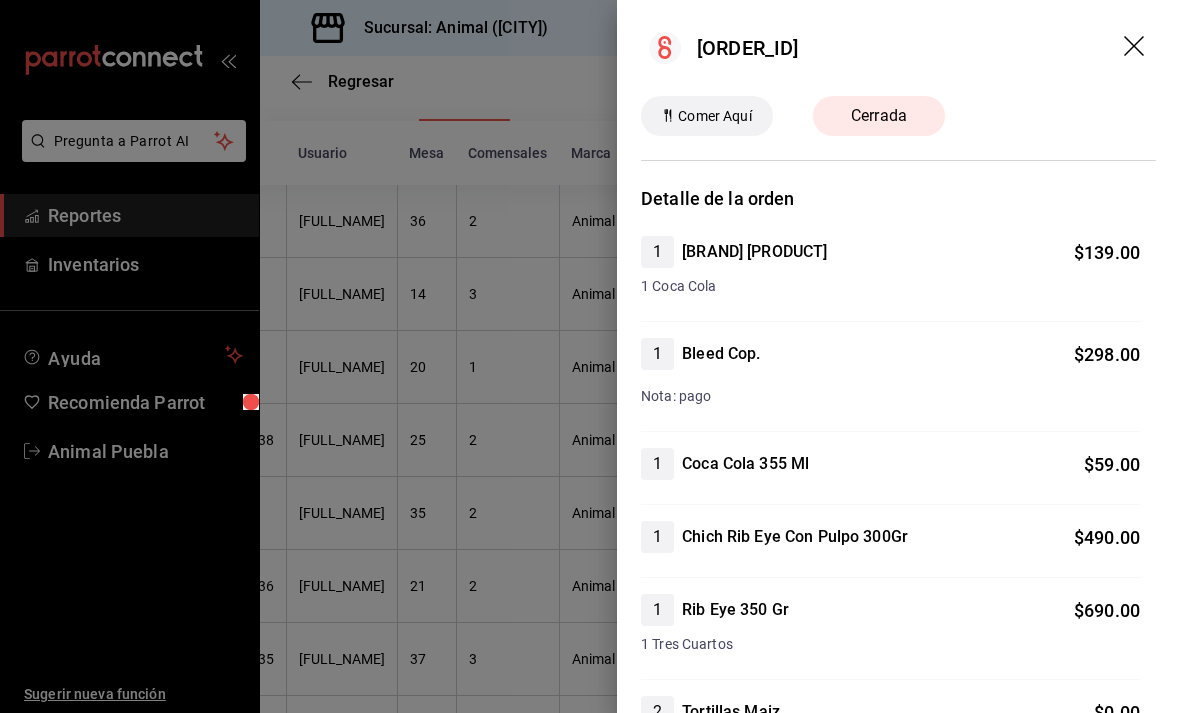 scroll, scrollTop: 0, scrollLeft: 0, axis: both 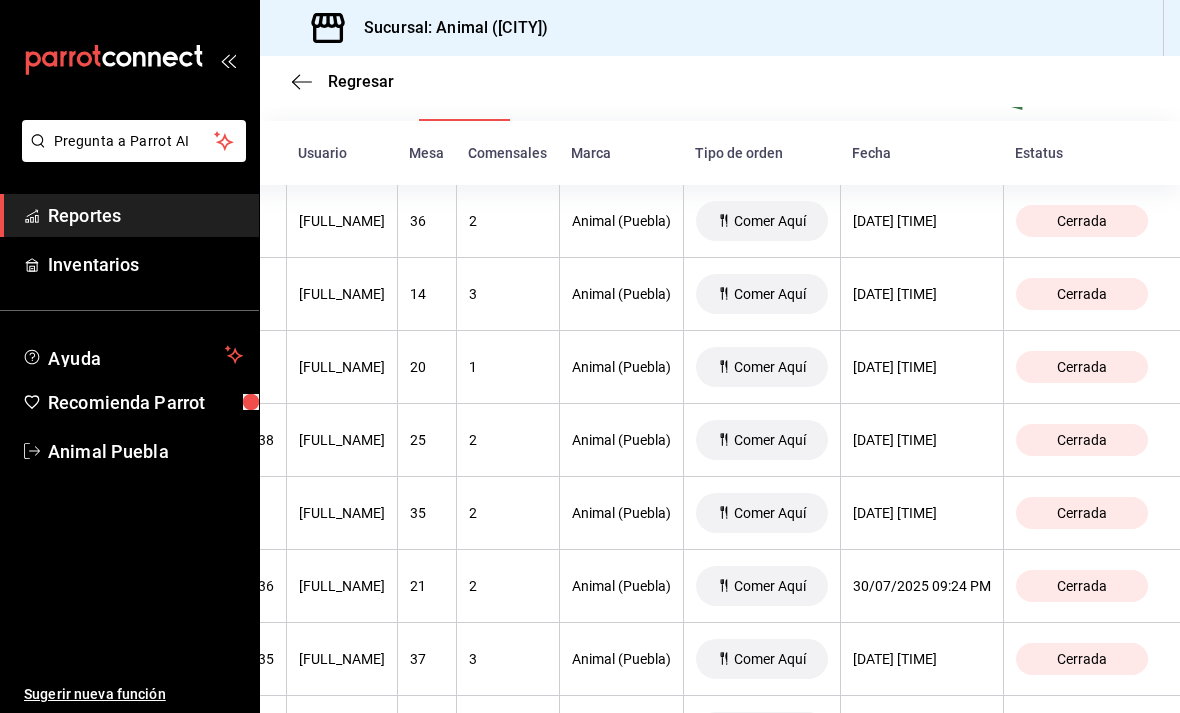 click on "Cerrada" at bounding box center [1082, 659] 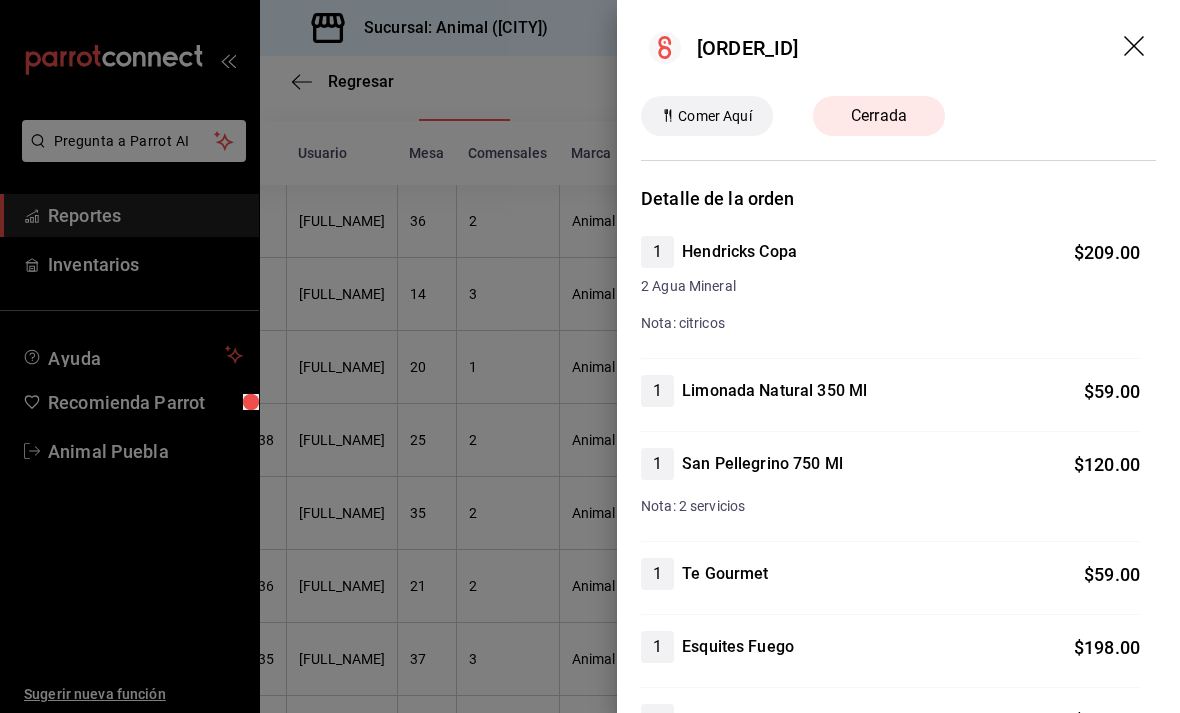 scroll, scrollTop: 0, scrollLeft: 0, axis: both 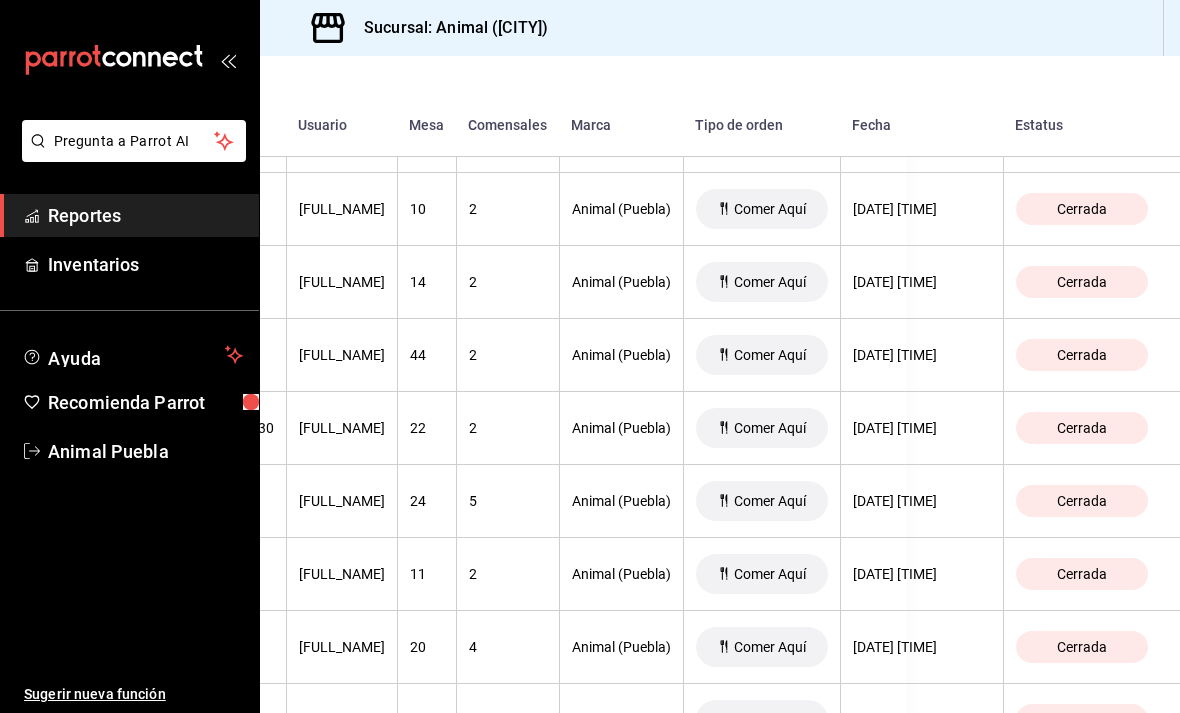 click on "Cerrada" at bounding box center [1082, 428] 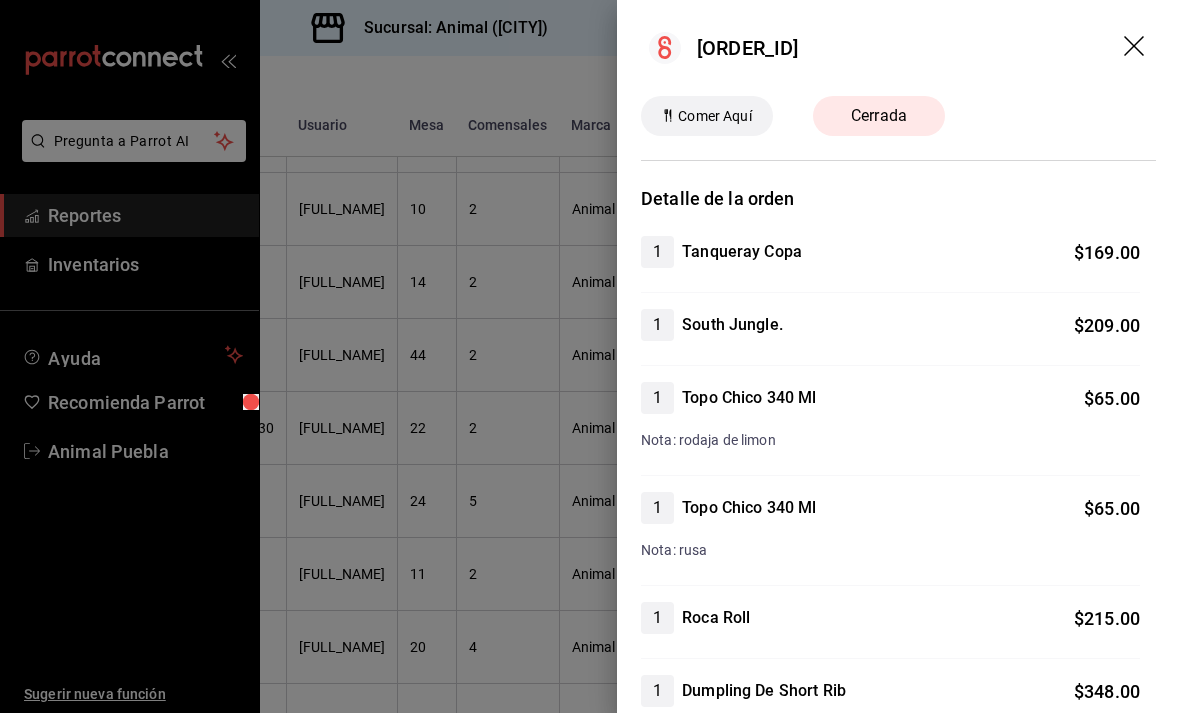 scroll, scrollTop: 0, scrollLeft: 0, axis: both 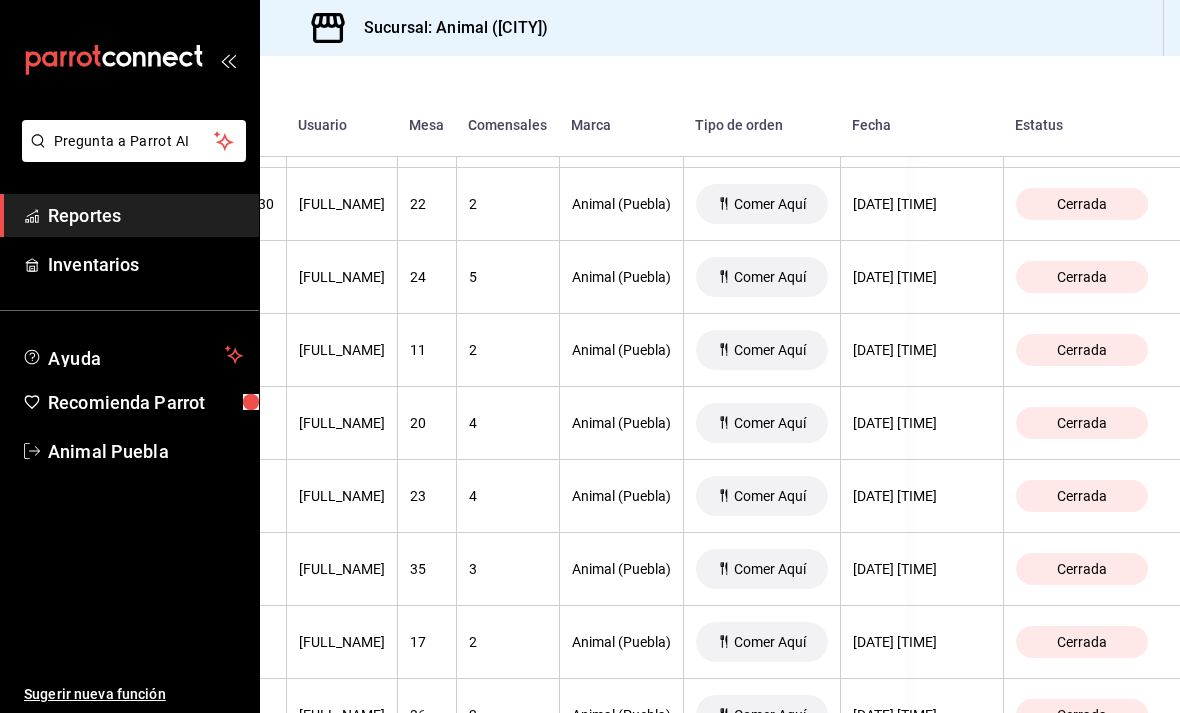 click on "Cerrada" at bounding box center [1082, 496] 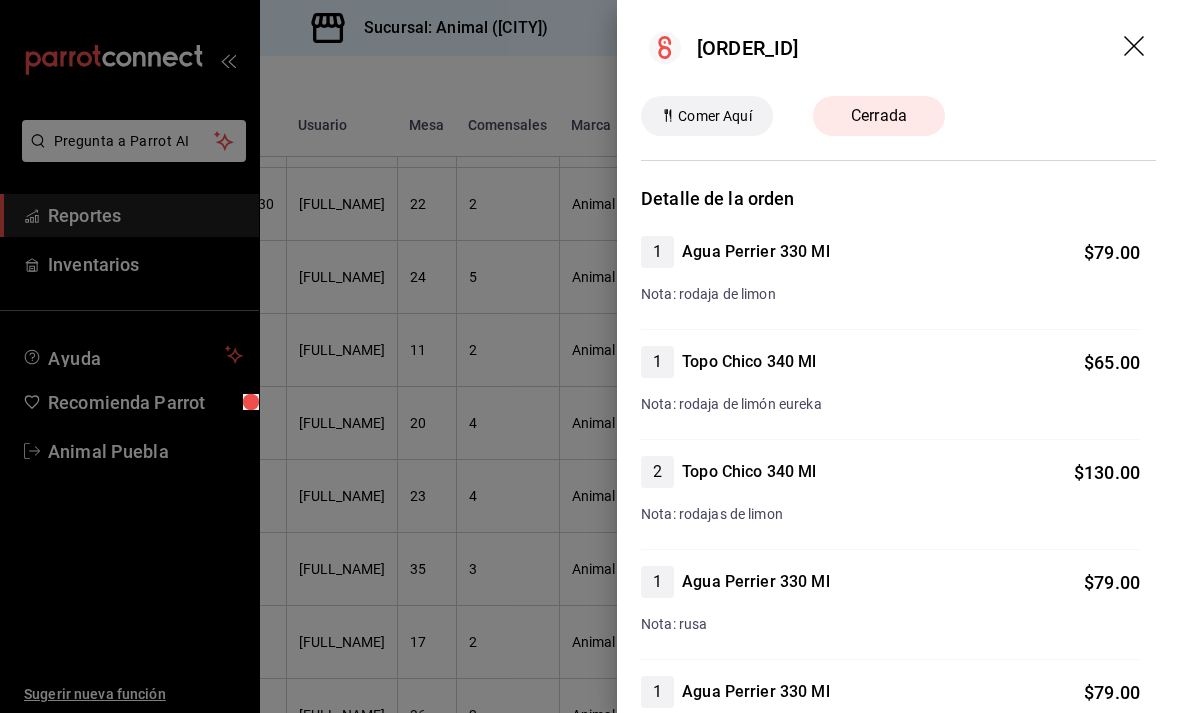 scroll, scrollTop: 0, scrollLeft: 0, axis: both 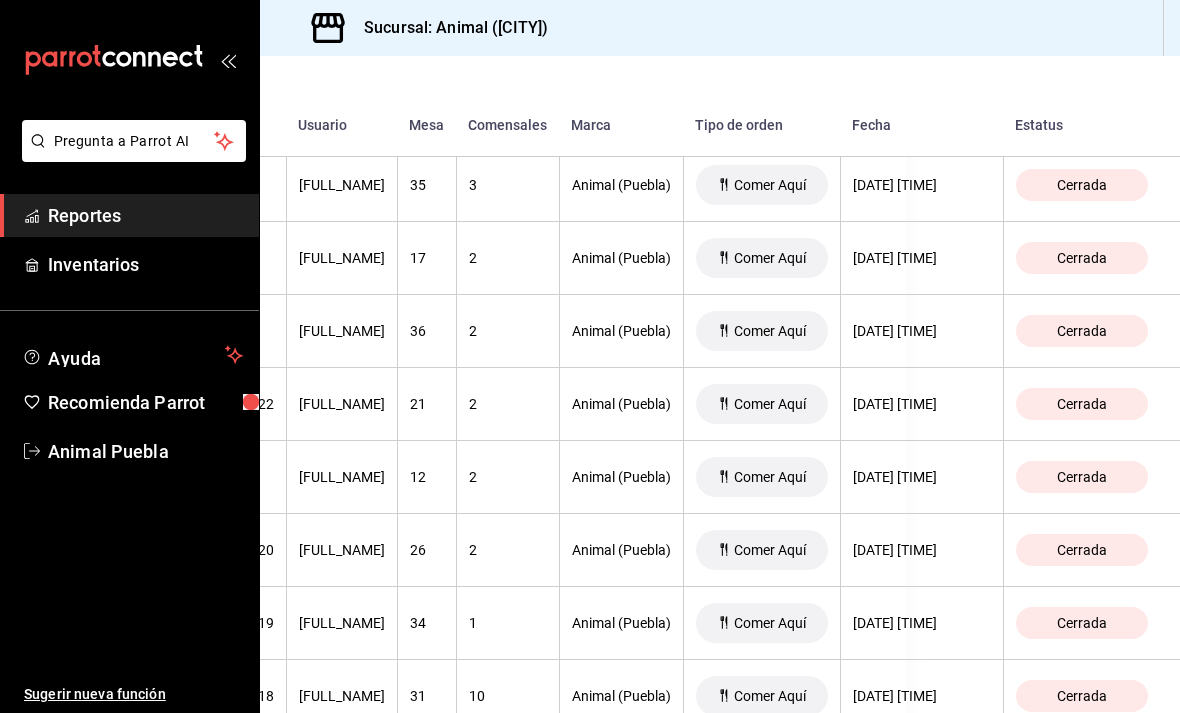 click on "Cerrada" at bounding box center (1082, 185) 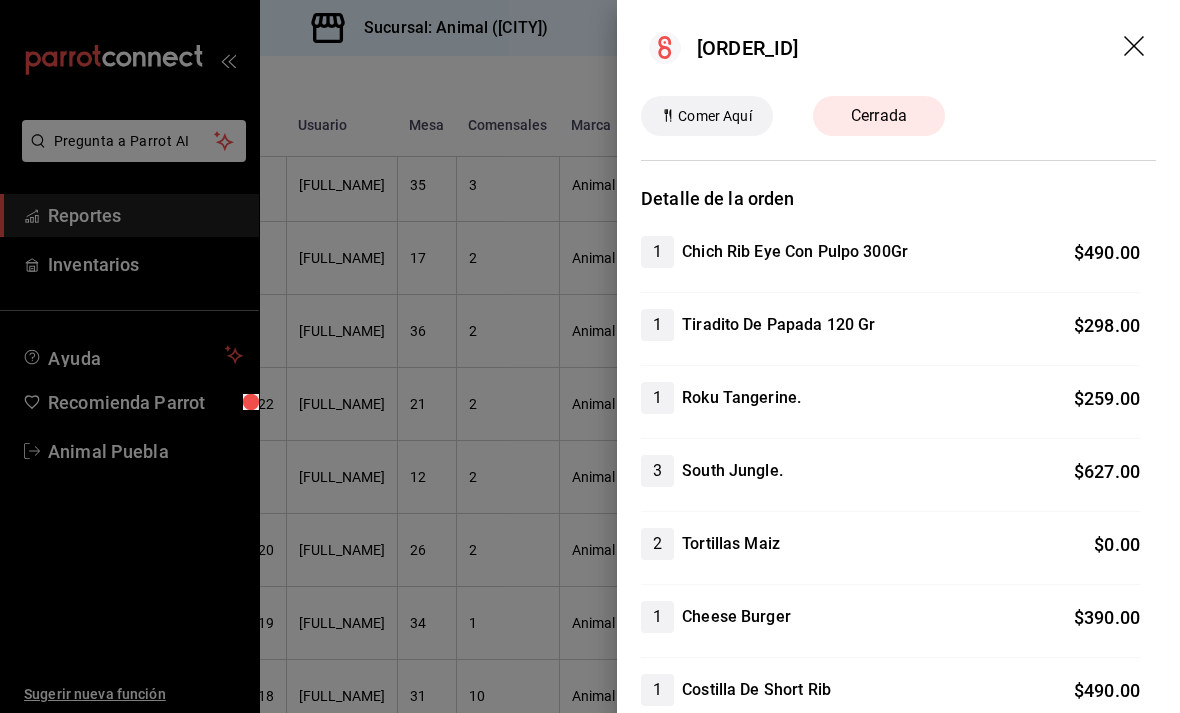 scroll, scrollTop: 0, scrollLeft: 0, axis: both 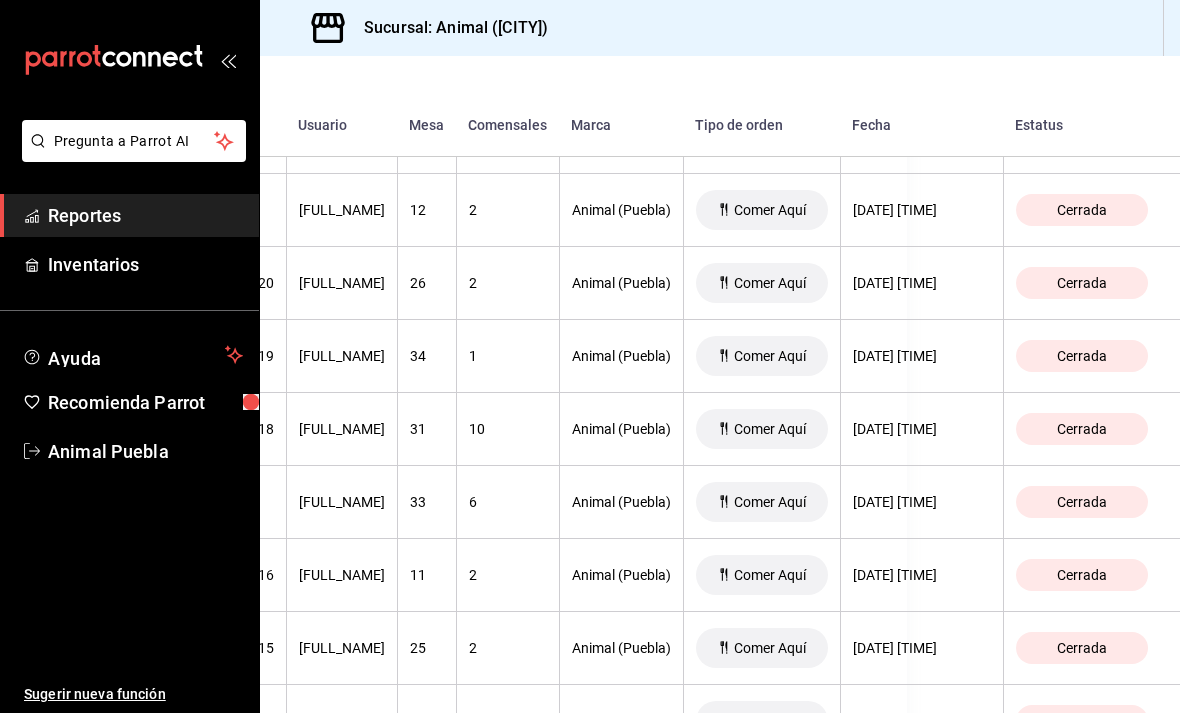 click on "Cerrada" at bounding box center [1082, 502] 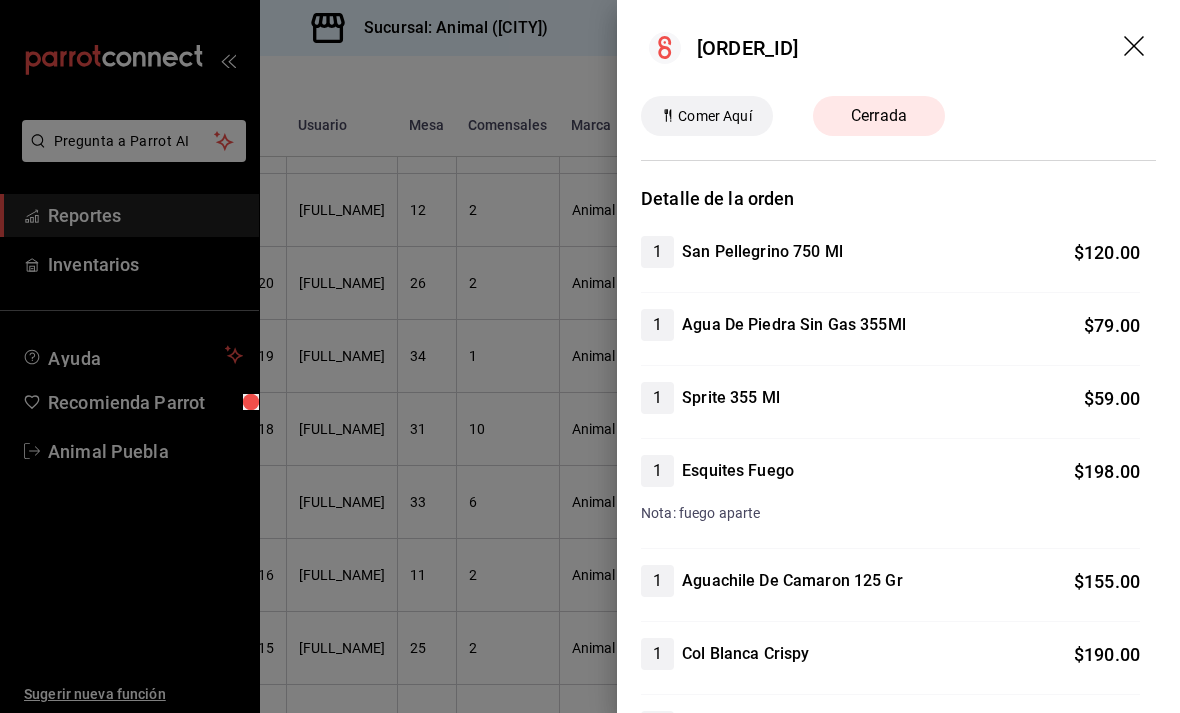 scroll, scrollTop: 0, scrollLeft: 0, axis: both 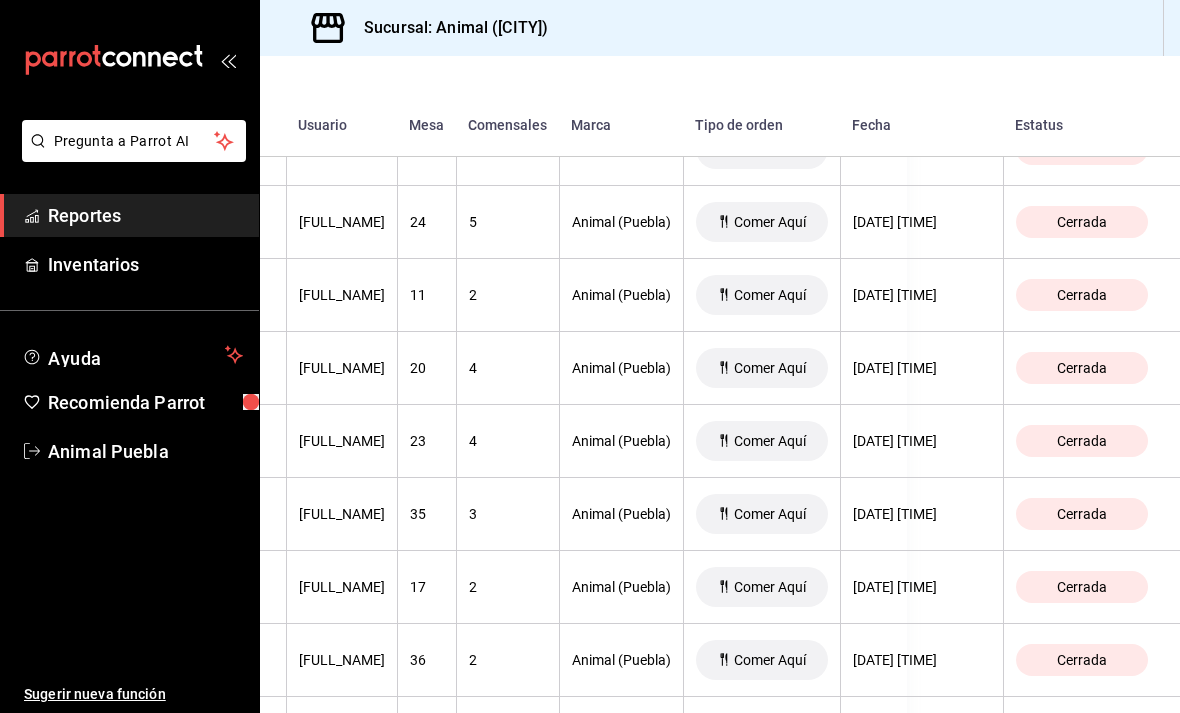click on "Cerrada" at bounding box center [1082, 368] 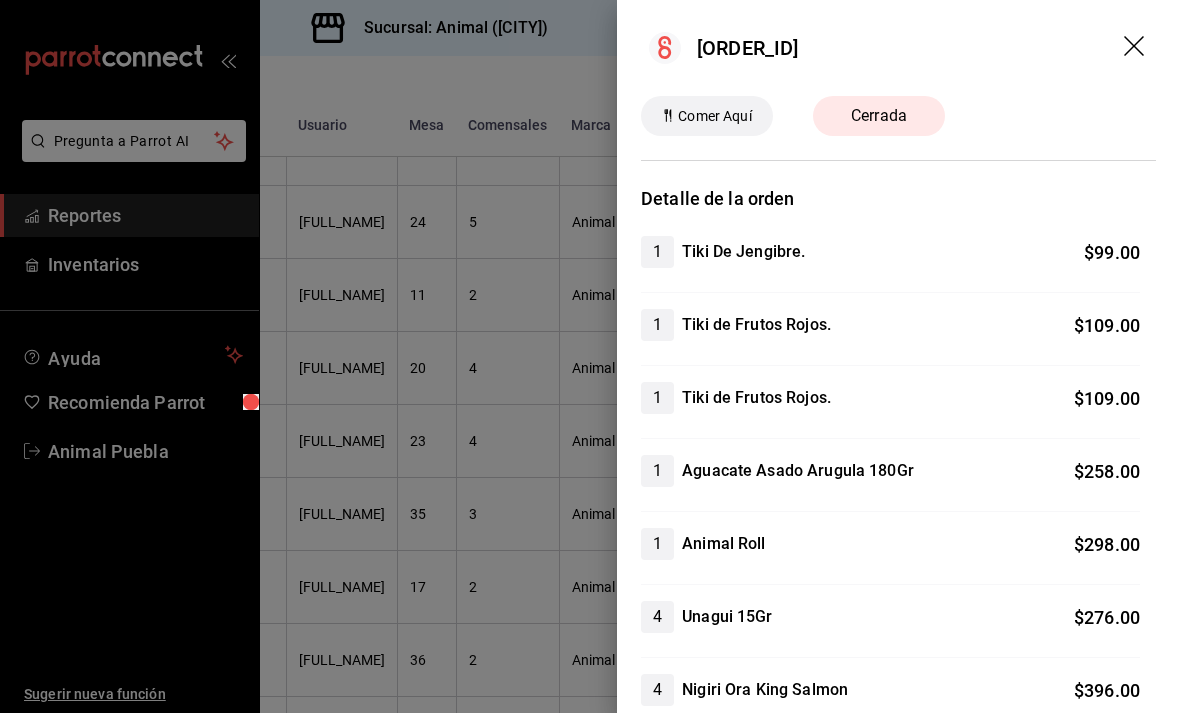 scroll, scrollTop: 0, scrollLeft: 0, axis: both 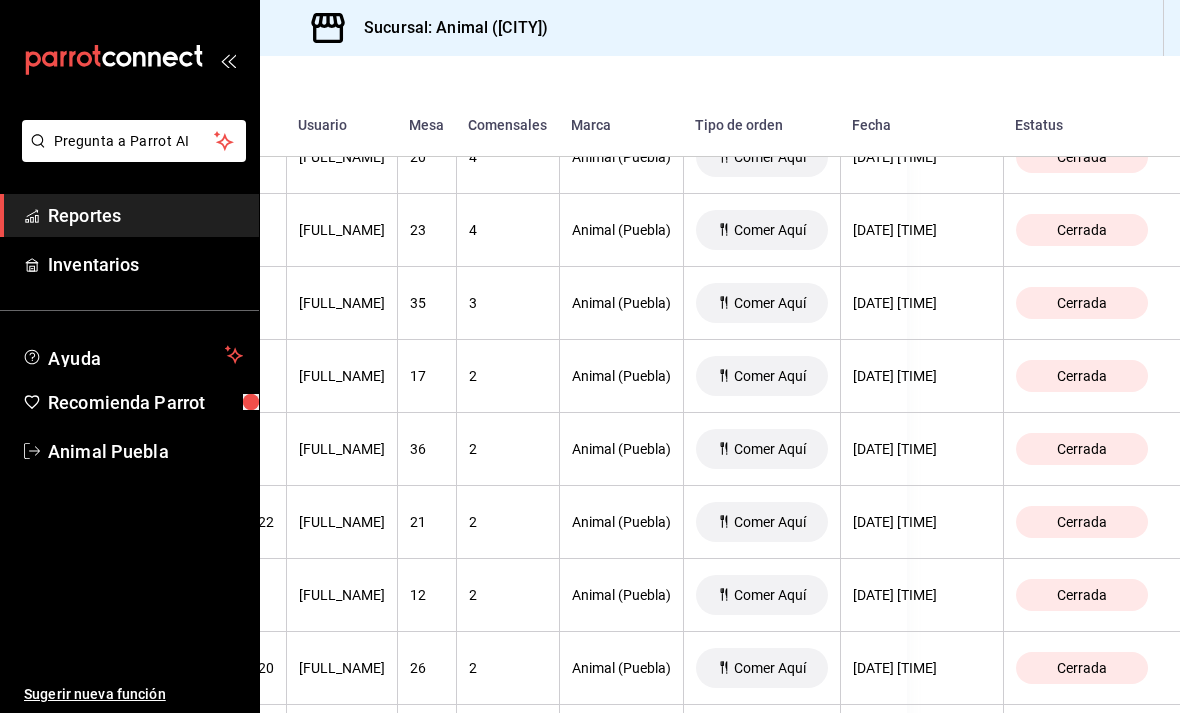 click on "Cerrada" at bounding box center [1082, 522] 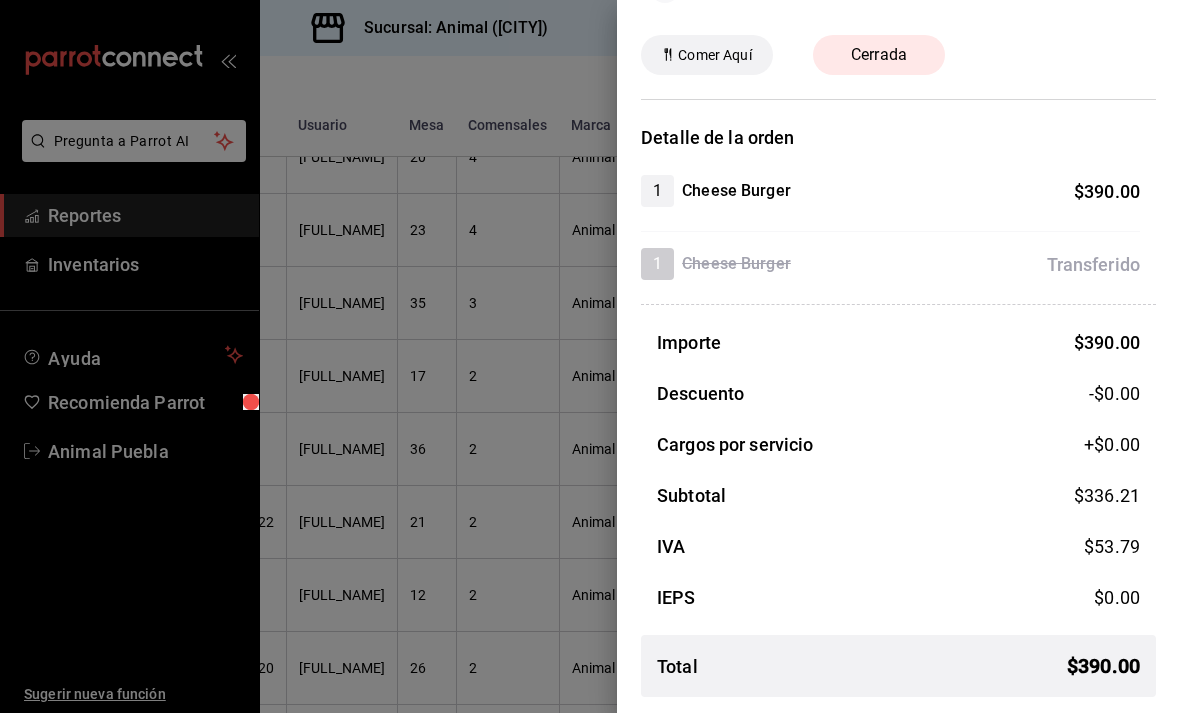 scroll, scrollTop: 0, scrollLeft: 0, axis: both 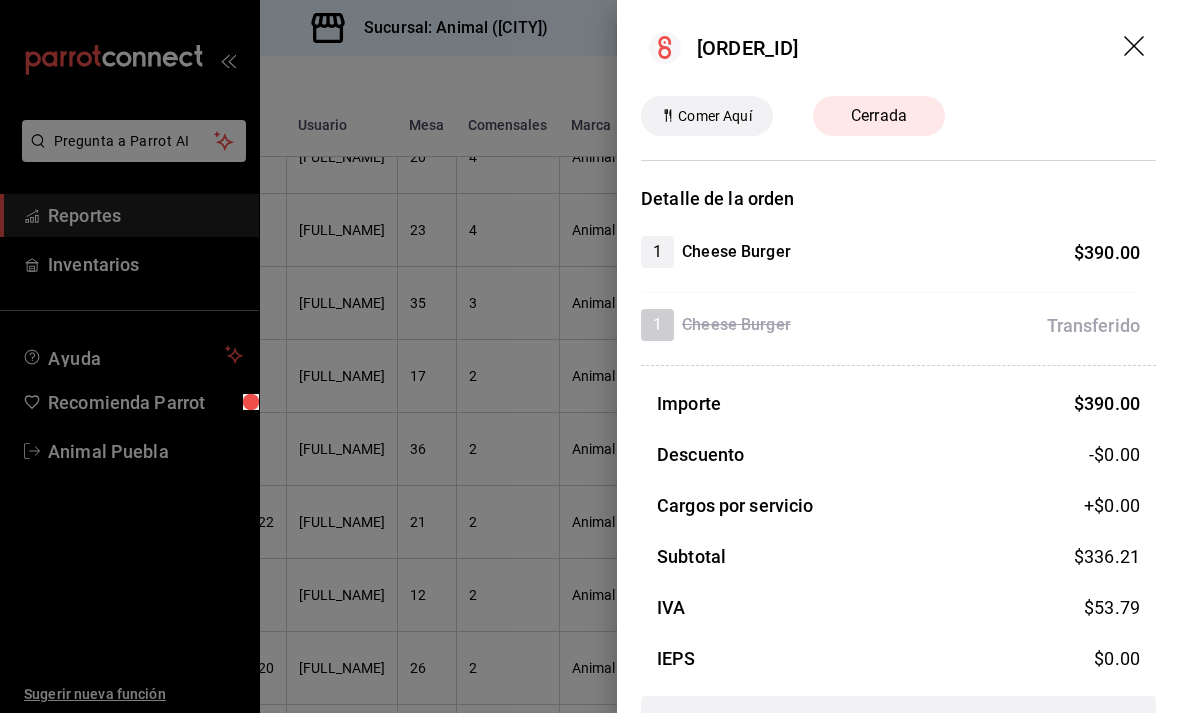 click 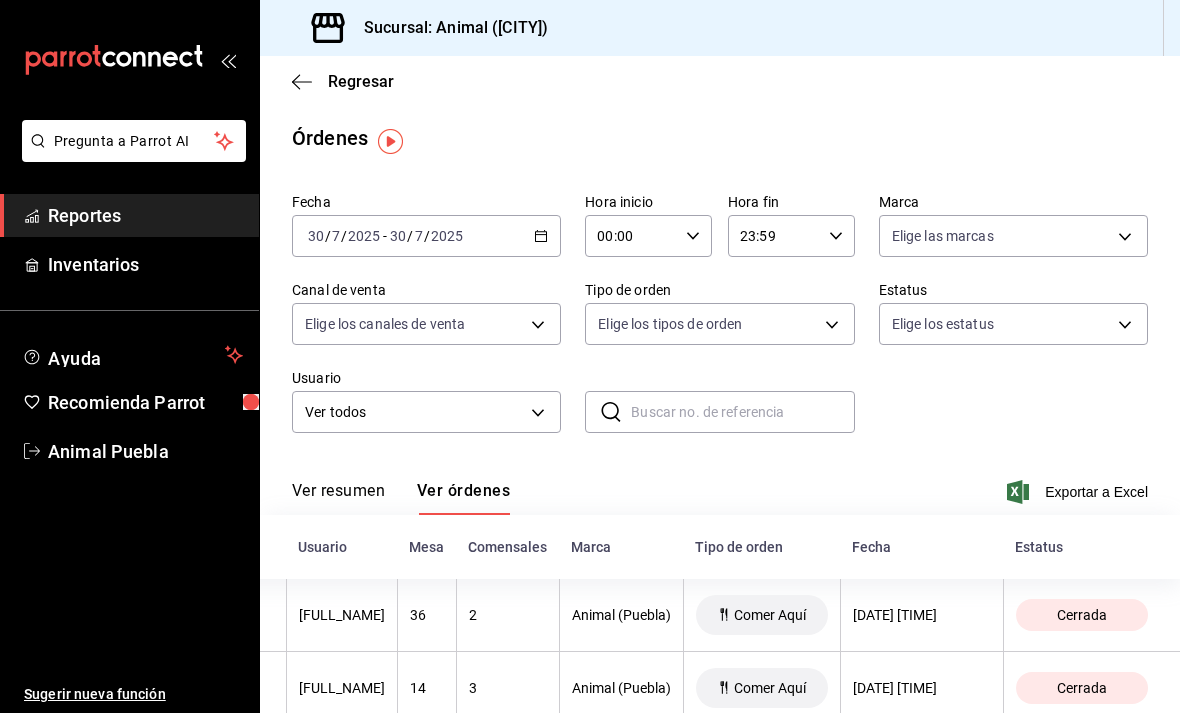 scroll, scrollTop: 0, scrollLeft: 0, axis: both 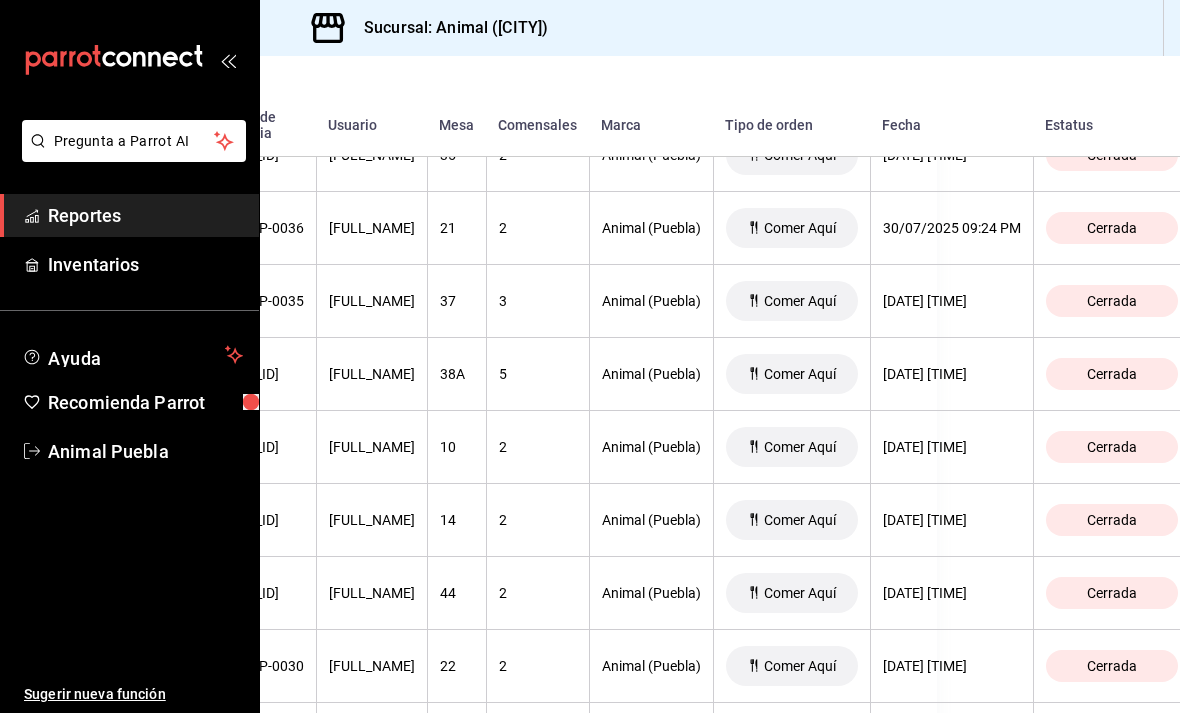 click on "Cerrada" at bounding box center [1112, 520] 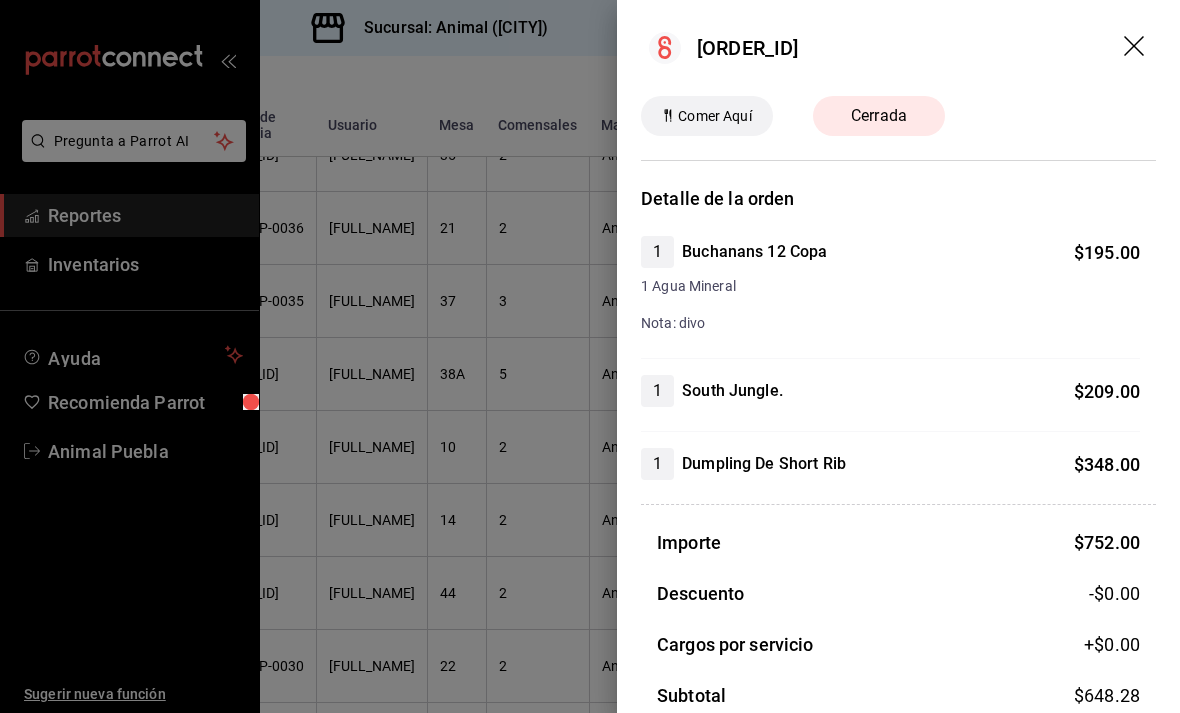 scroll, scrollTop: 0, scrollLeft: 0, axis: both 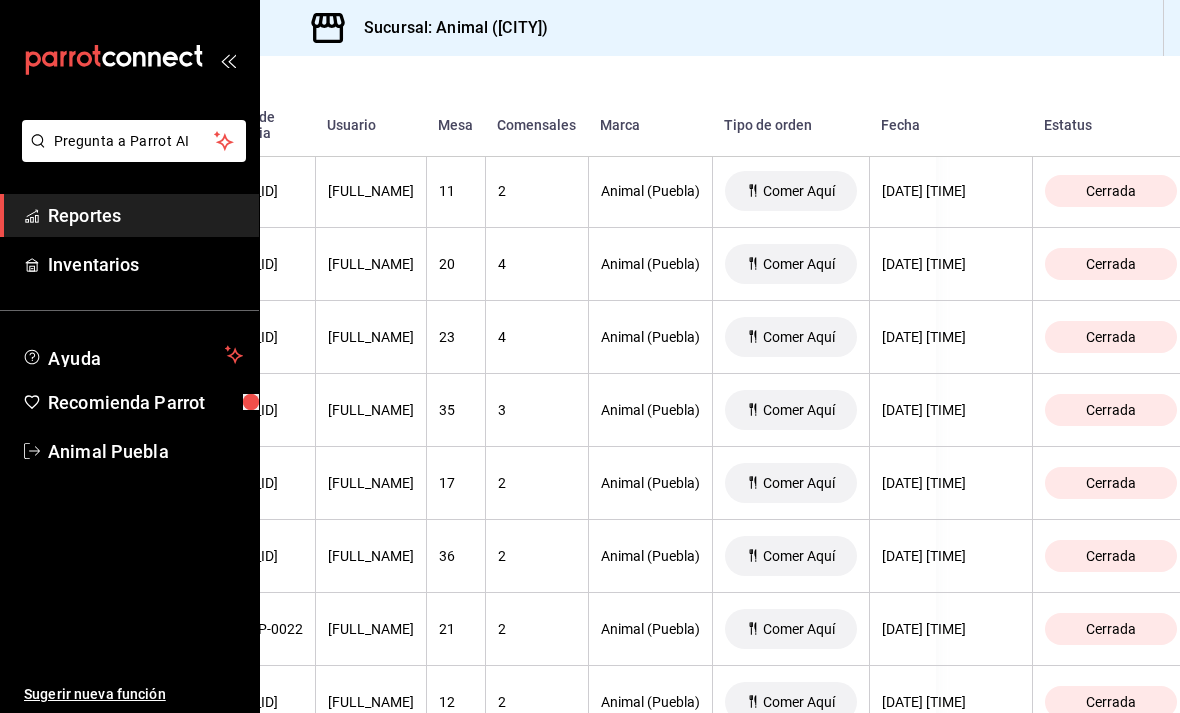 click on "Cerrada" at bounding box center [1111, 556] 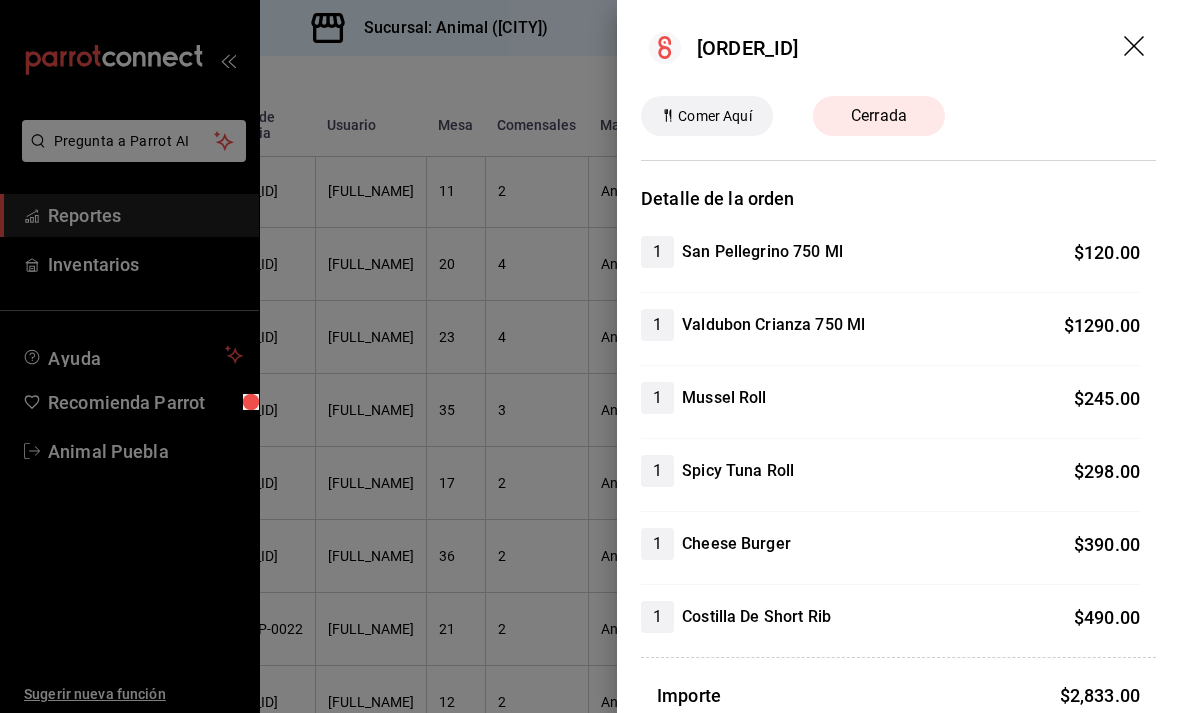 scroll, scrollTop: 0, scrollLeft: 0, axis: both 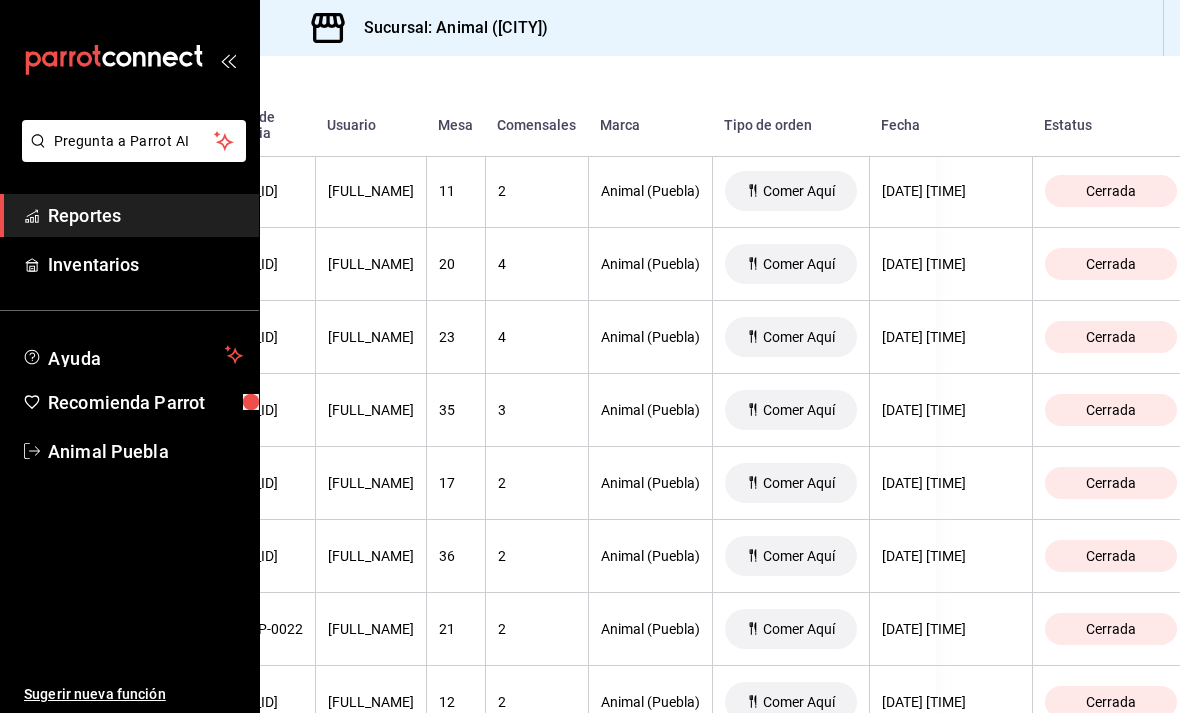 click on "Cerrada" at bounding box center (1111, 410) 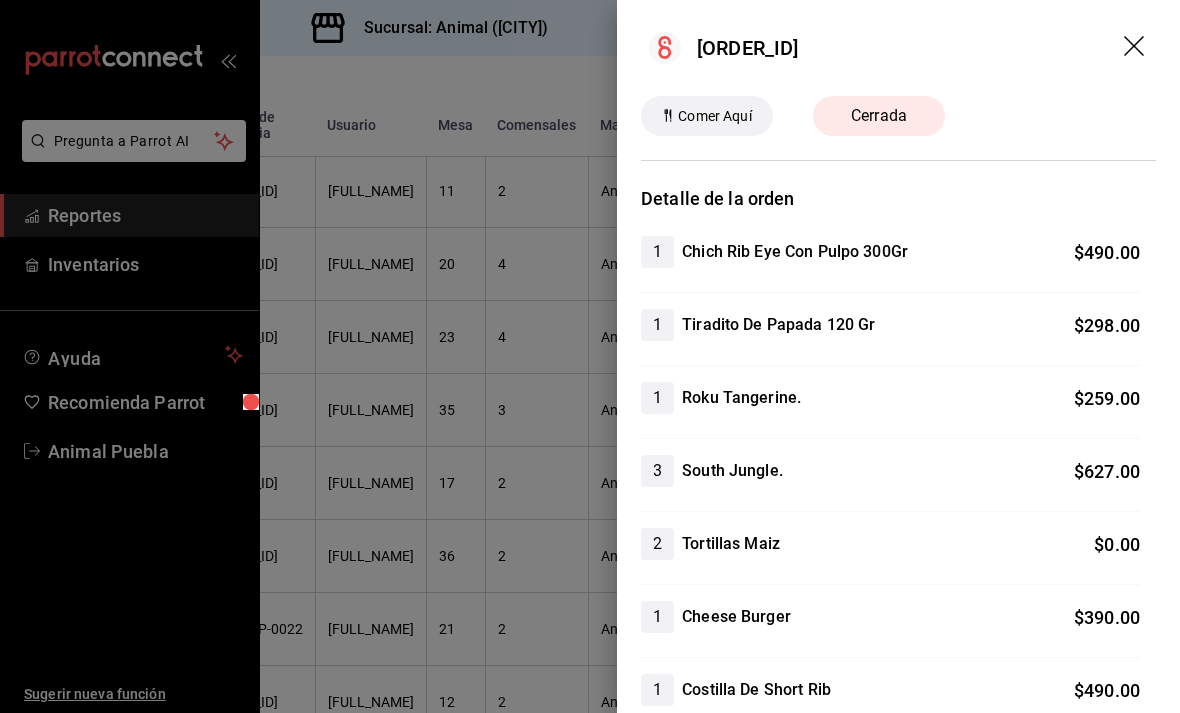 scroll, scrollTop: 0, scrollLeft: 0, axis: both 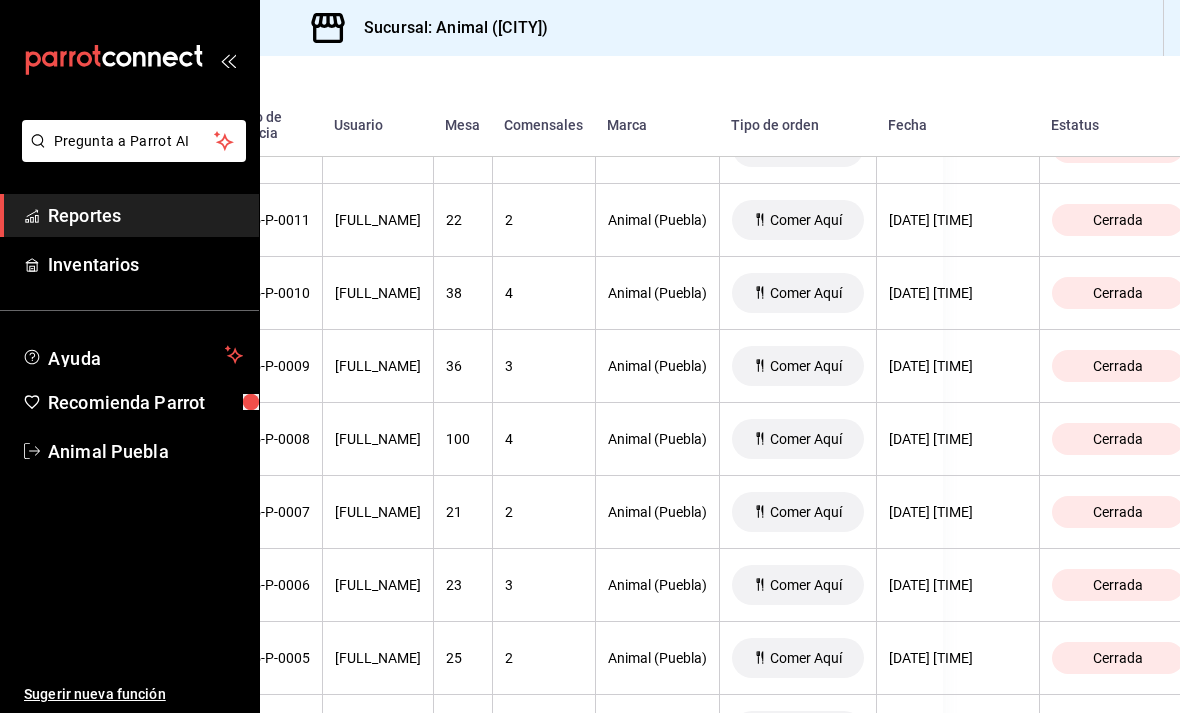 click on "Cerrada" at bounding box center (1118, 439) 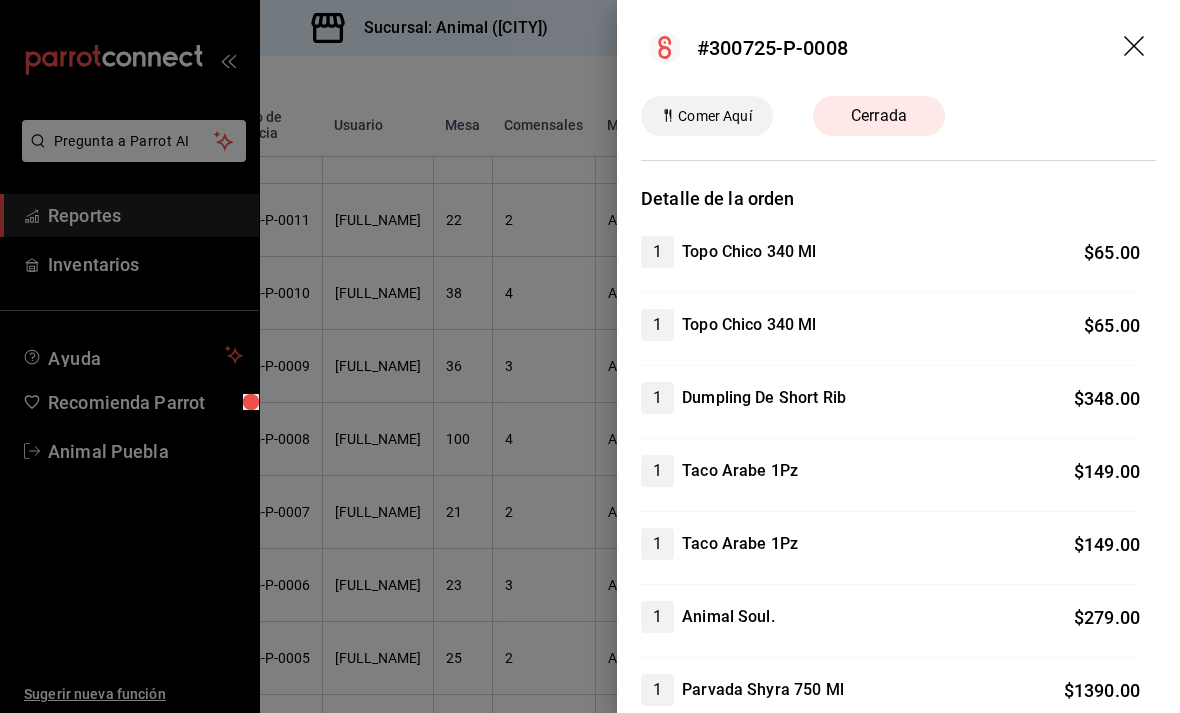 scroll, scrollTop: 0, scrollLeft: 0, axis: both 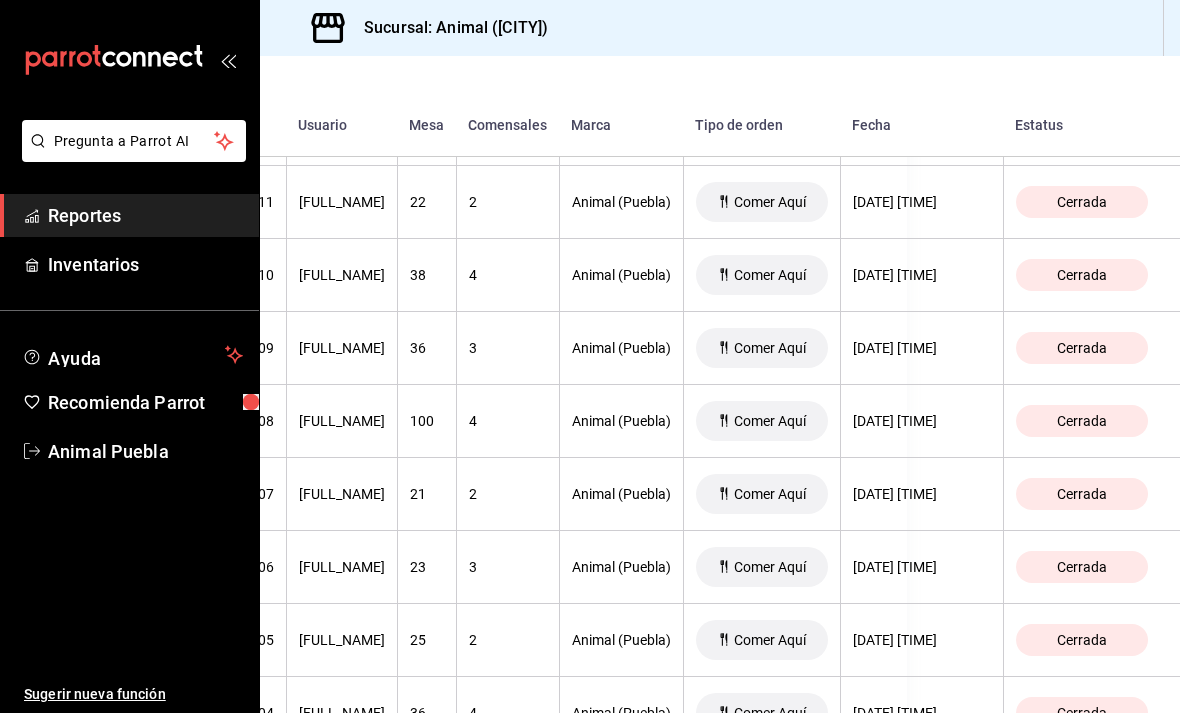 click on "Cerrada" at bounding box center [1082, 275] 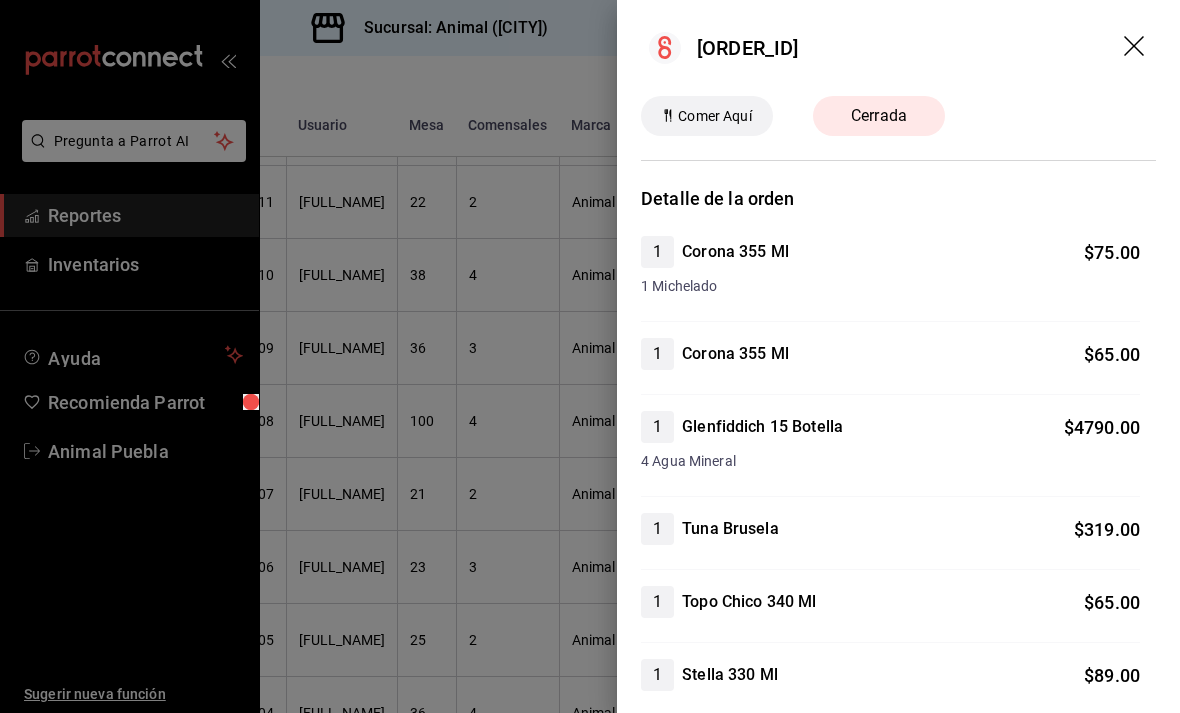 scroll, scrollTop: 0, scrollLeft: 0, axis: both 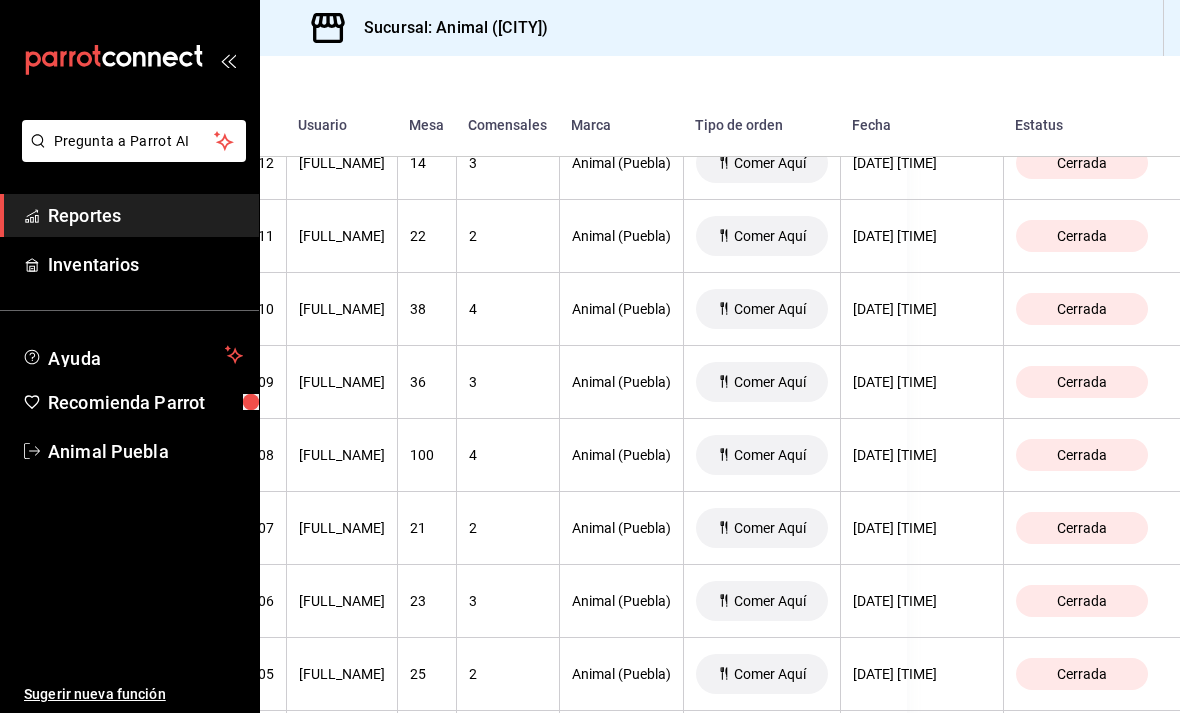 click on "Cerrada" at bounding box center (1082, 236) 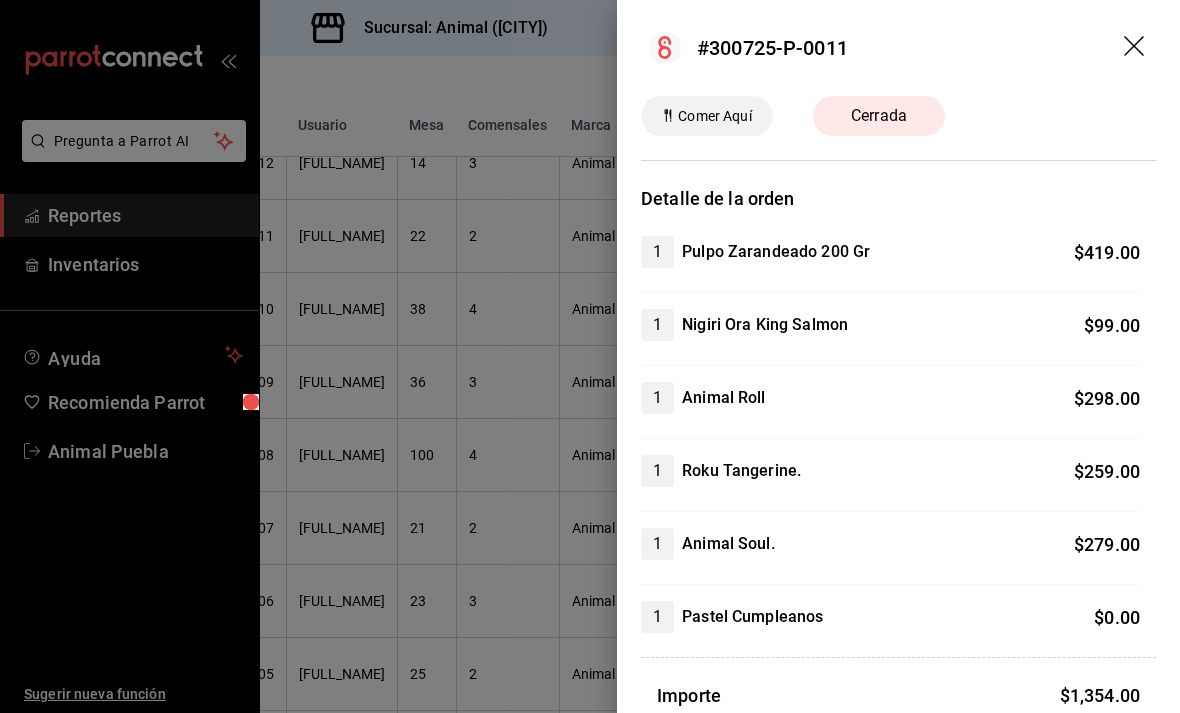 scroll, scrollTop: 0, scrollLeft: 0, axis: both 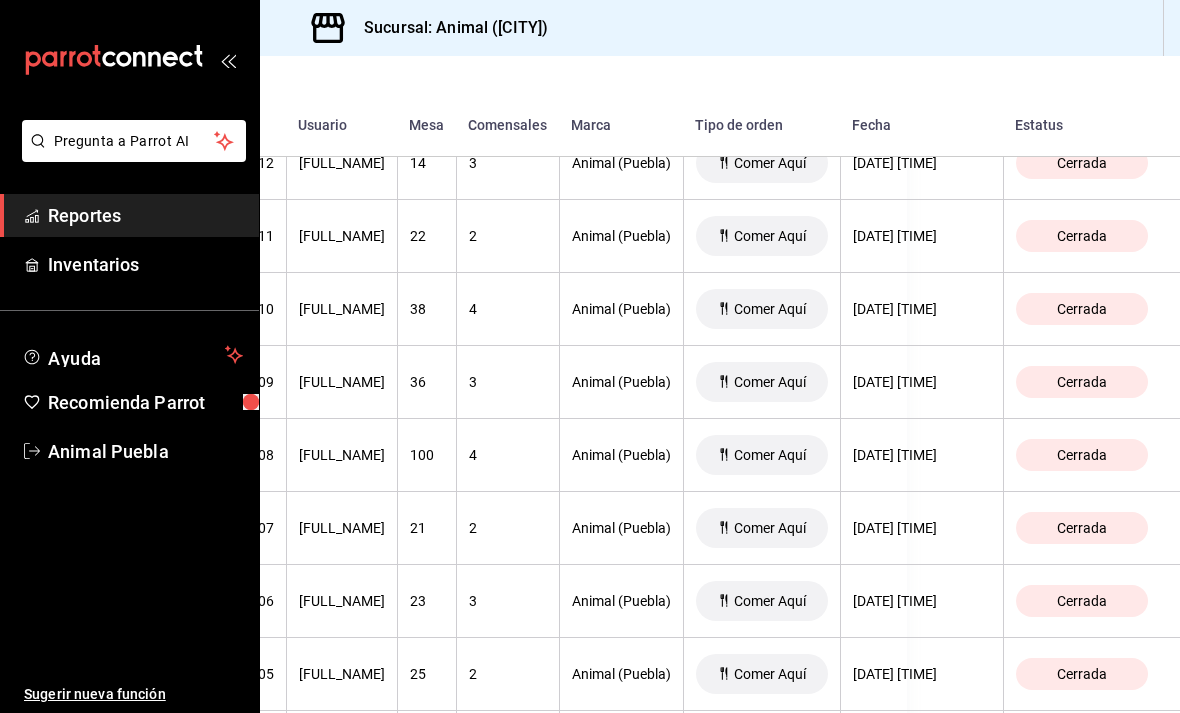click on "Cerrada" at bounding box center [1082, 382] 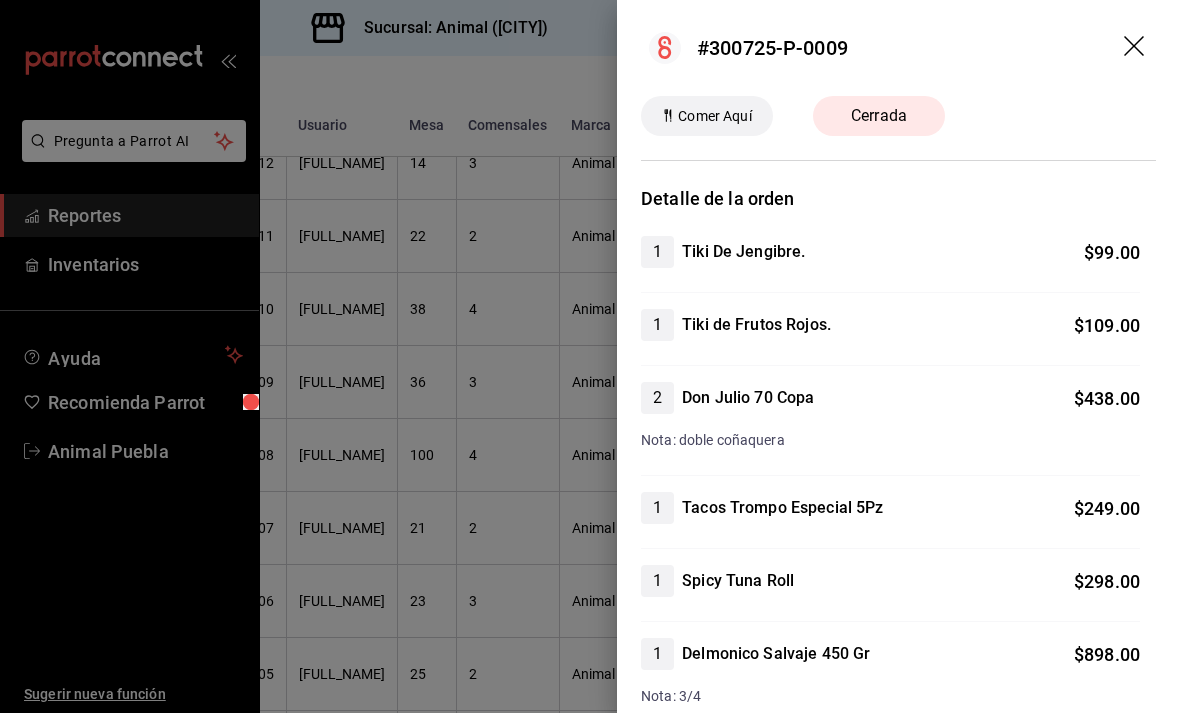 scroll, scrollTop: 0, scrollLeft: 0, axis: both 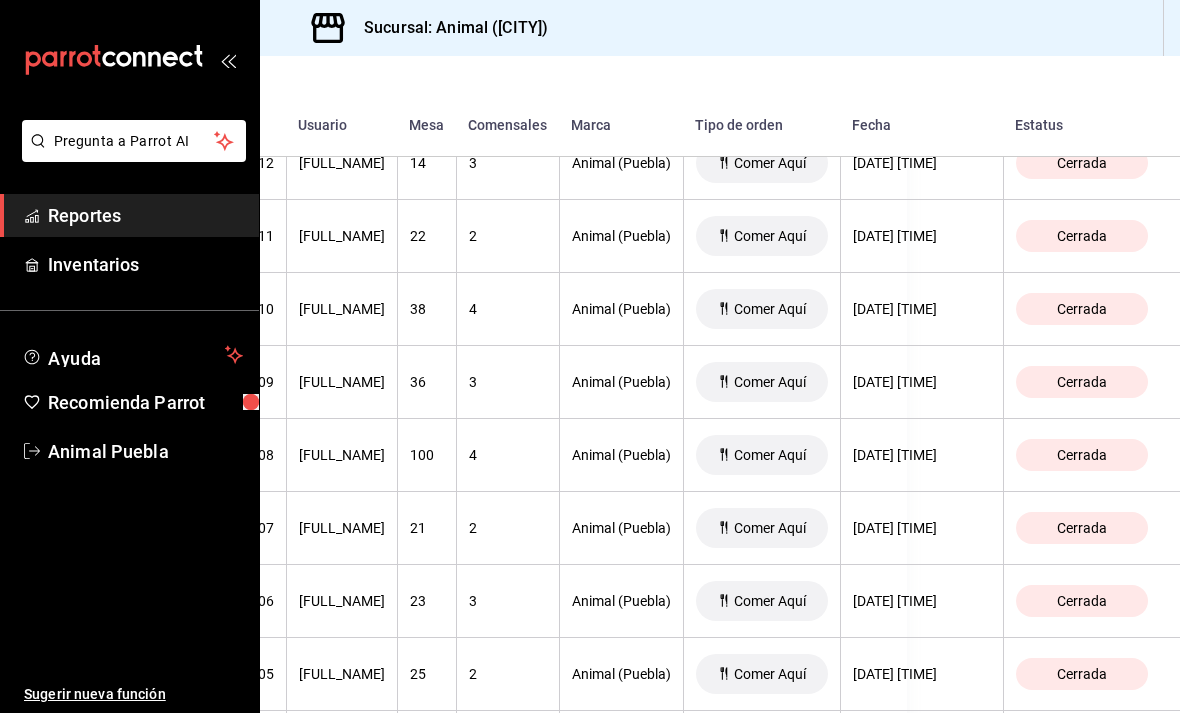click on "Cerrada" at bounding box center [1082, 601] 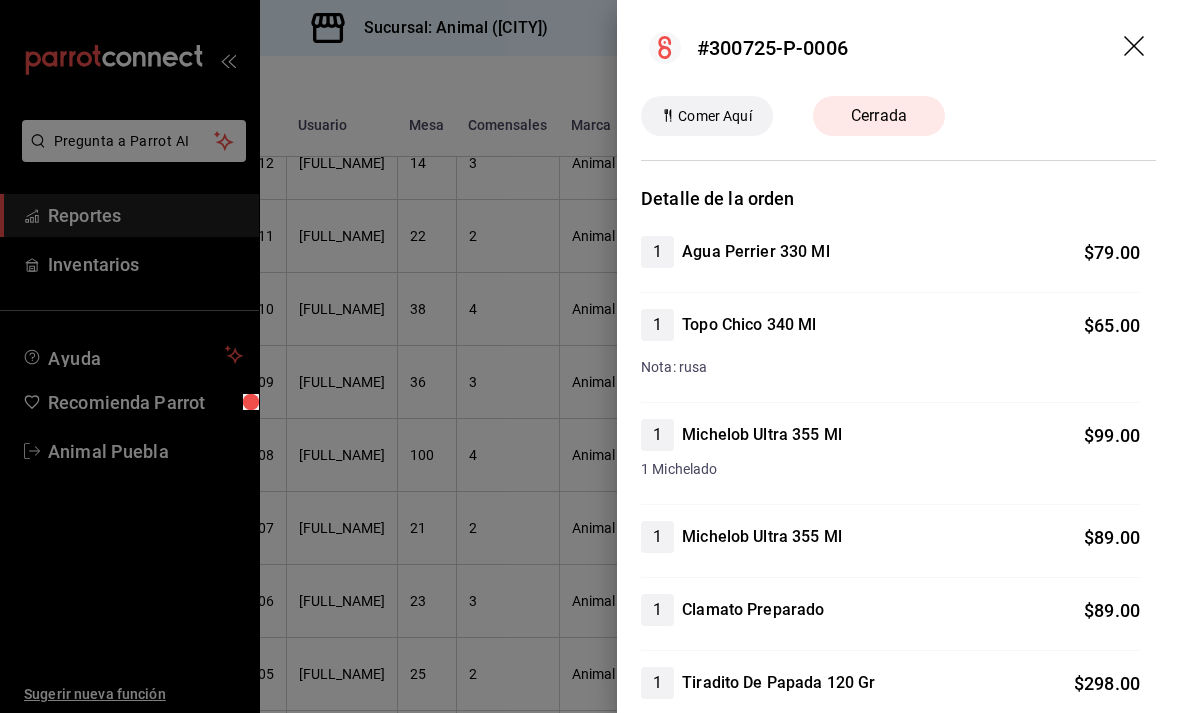 scroll, scrollTop: 0, scrollLeft: 0, axis: both 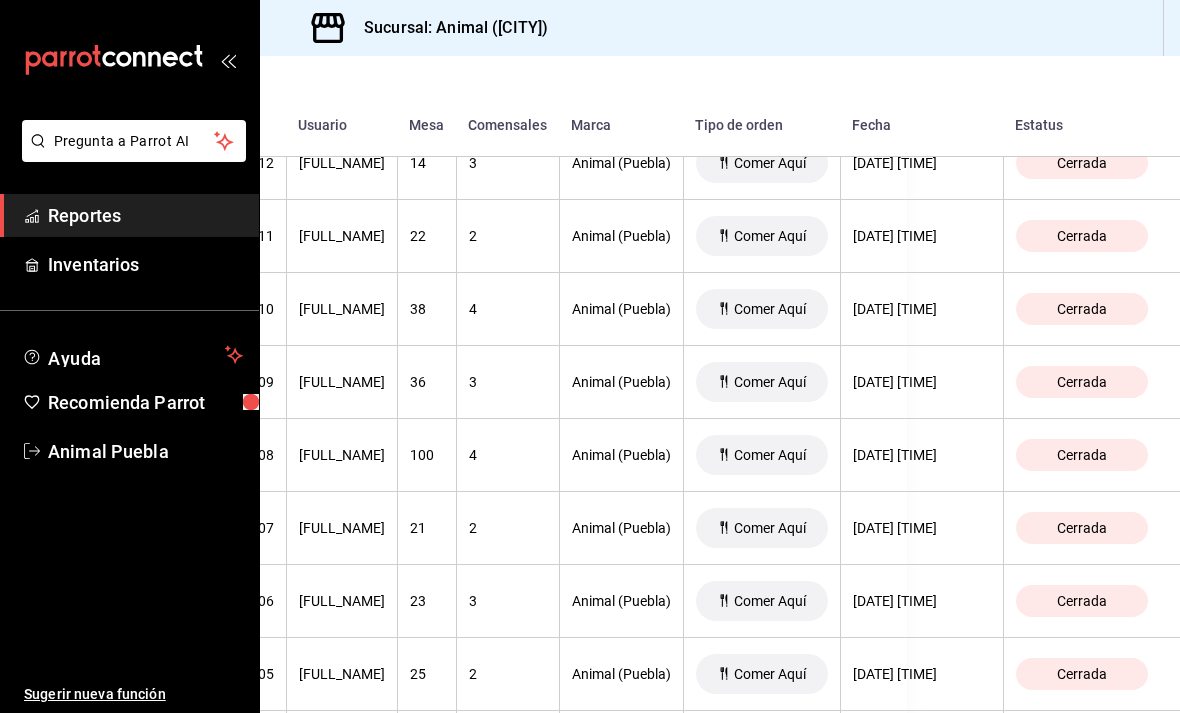 click on "Cerrada" at bounding box center (1082, 674) 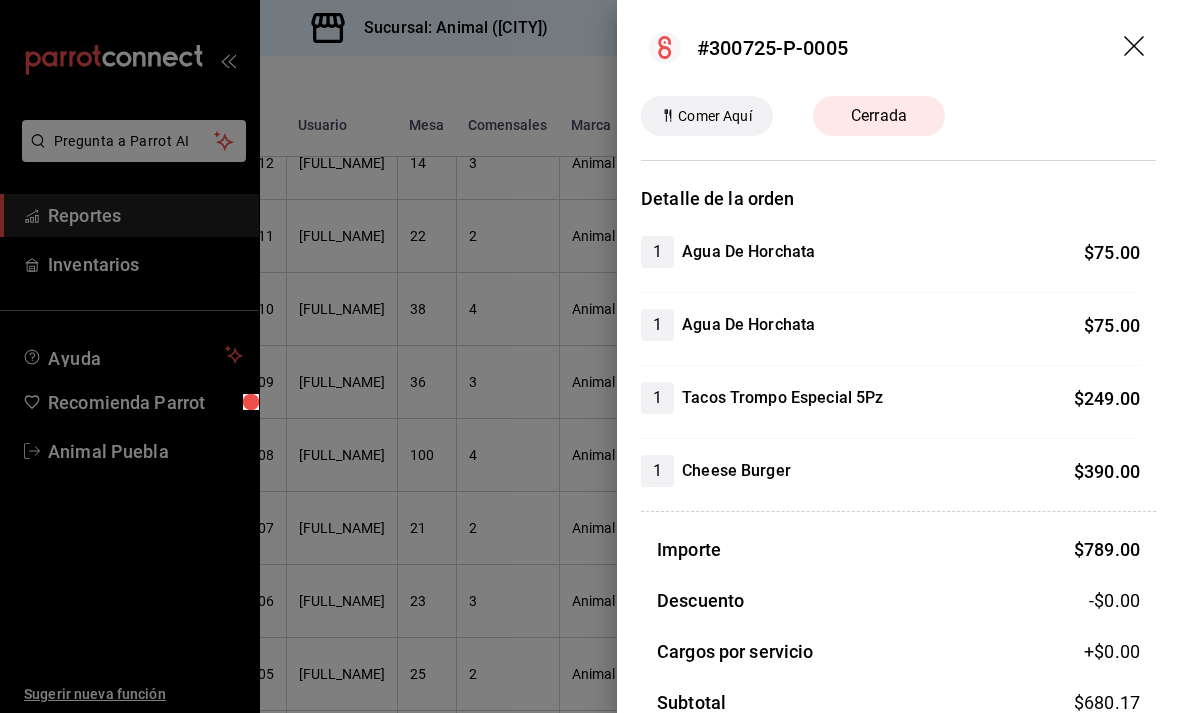 scroll, scrollTop: 0, scrollLeft: 0, axis: both 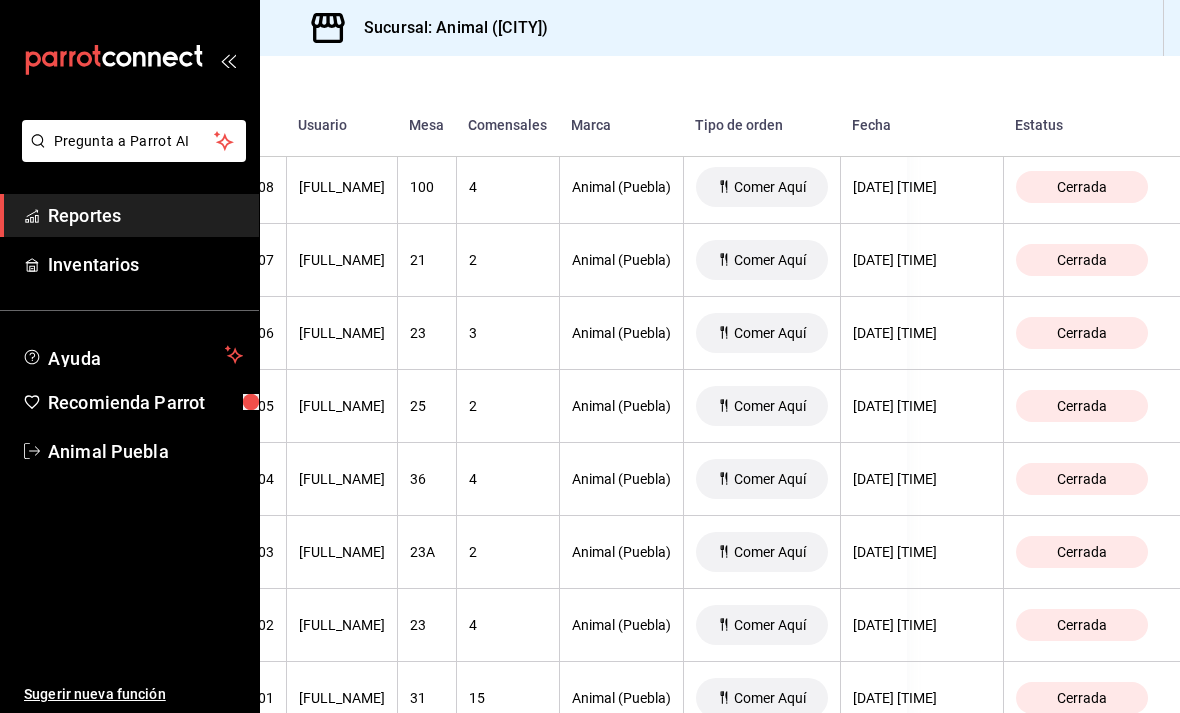 click on "Cerrada" at bounding box center [1082, 625] 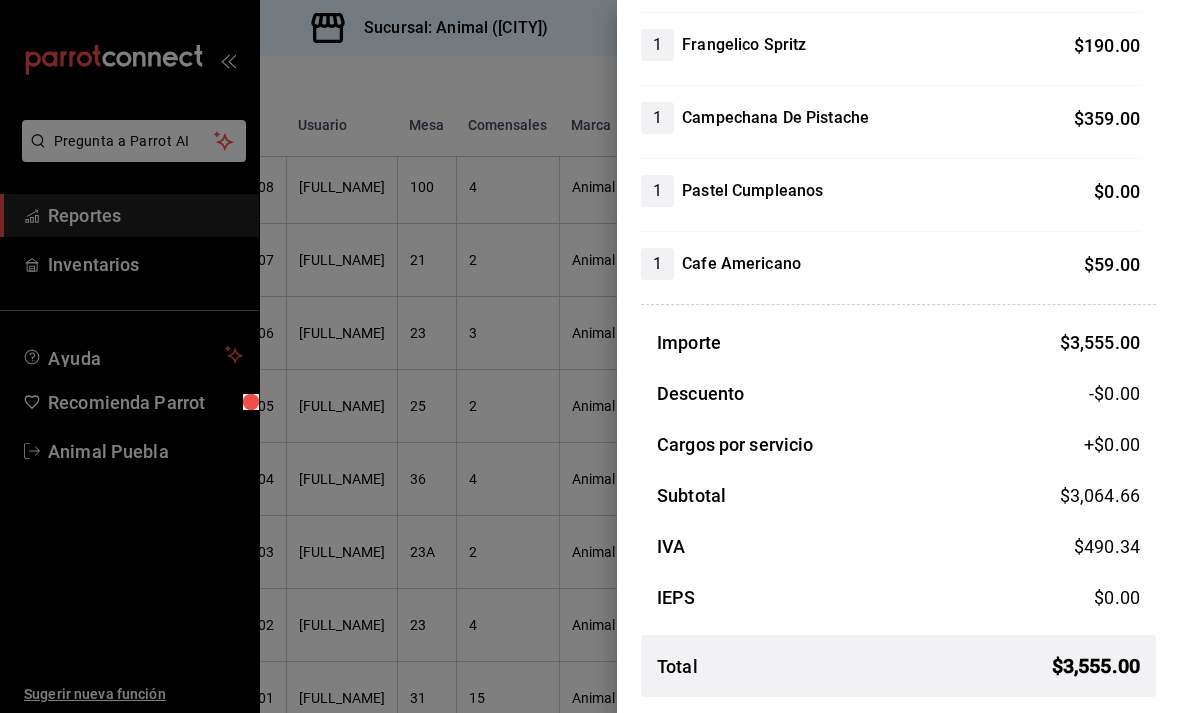scroll, scrollTop: 1010, scrollLeft: 0, axis: vertical 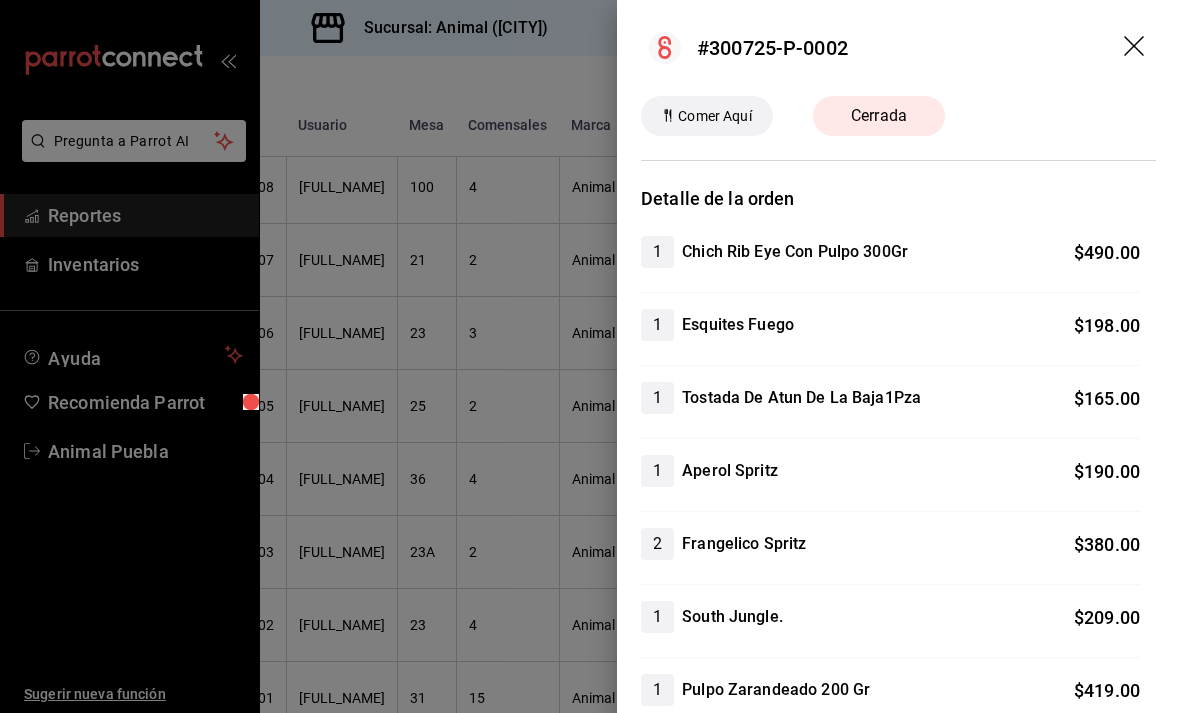 click 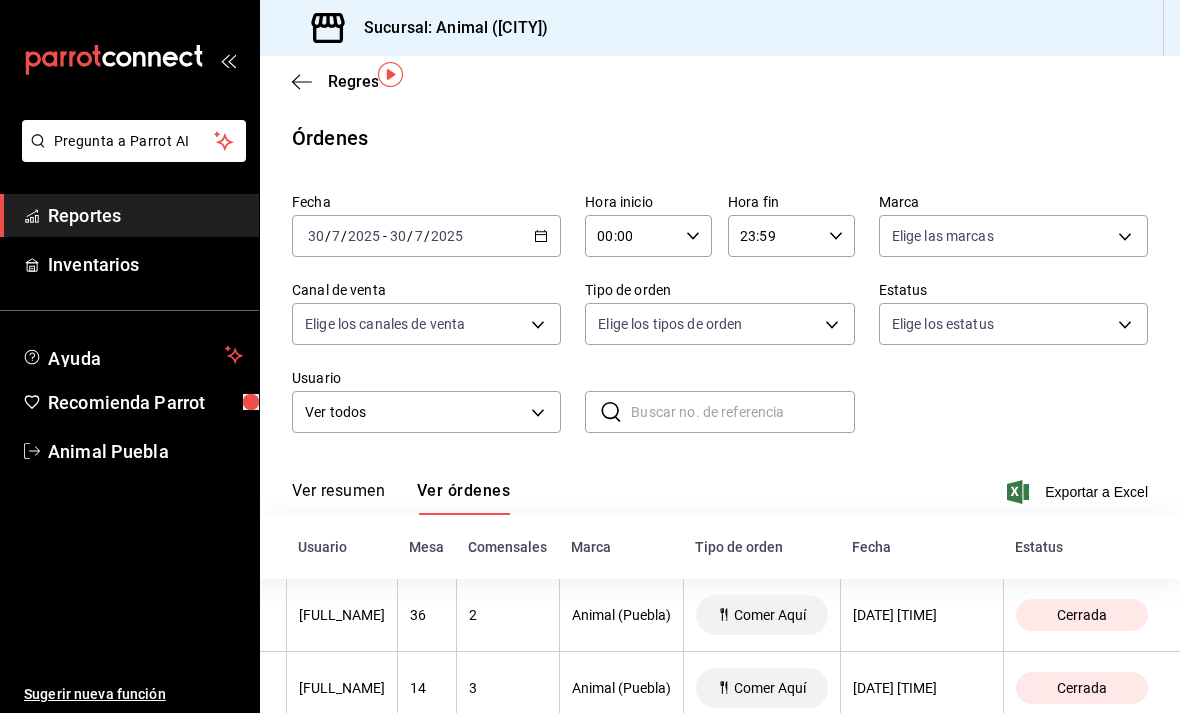scroll, scrollTop: 0, scrollLeft: 0, axis: both 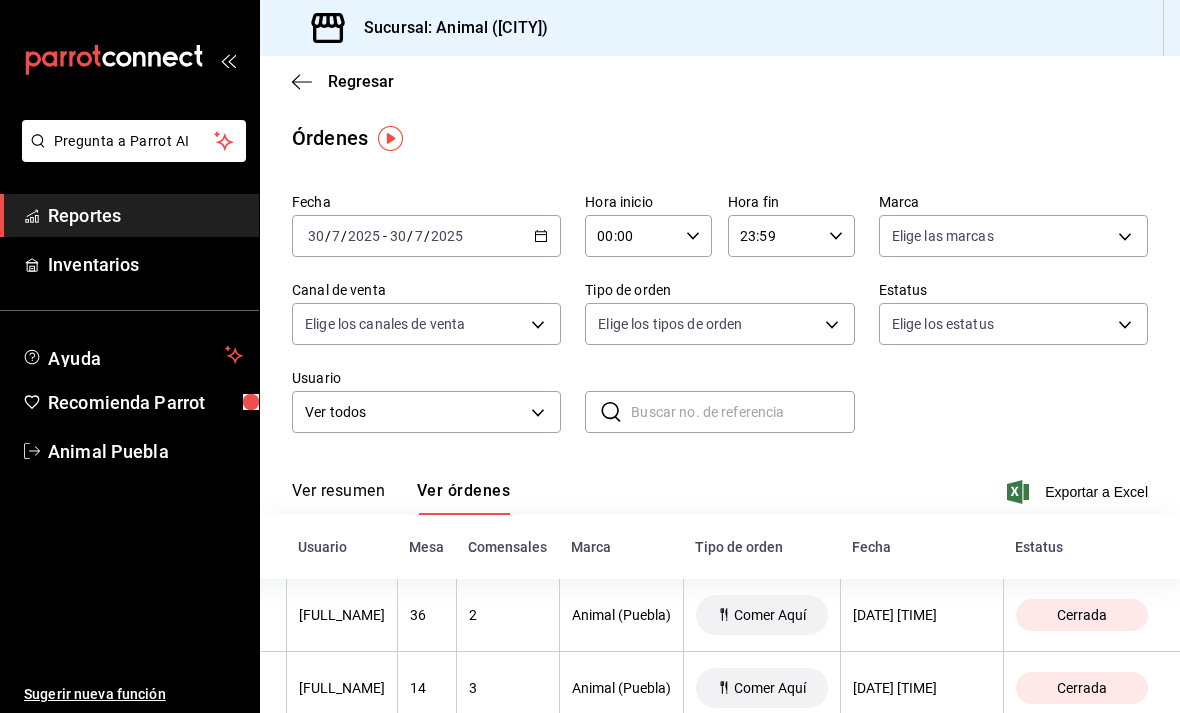 click on "2025-07-30 30 / 7 / 2025 - 2025-07-30 30 / 7 / 2025" at bounding box center [426, 236] 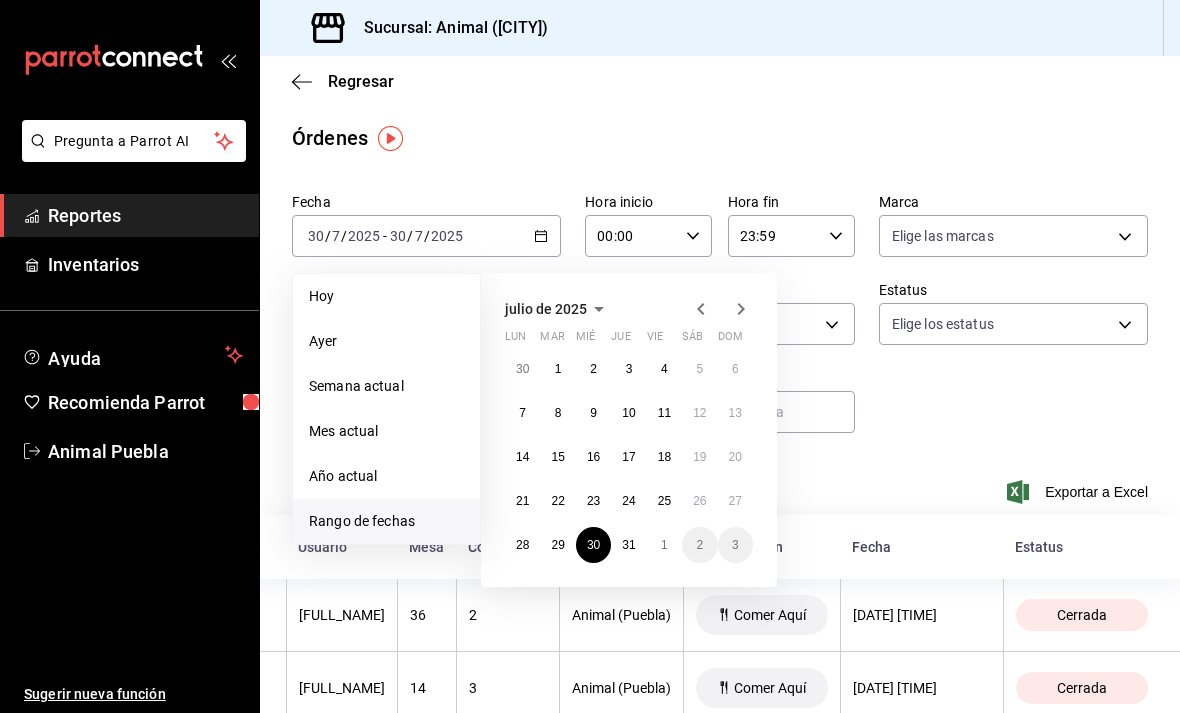 click on "31" at bounding box center (628, 545) 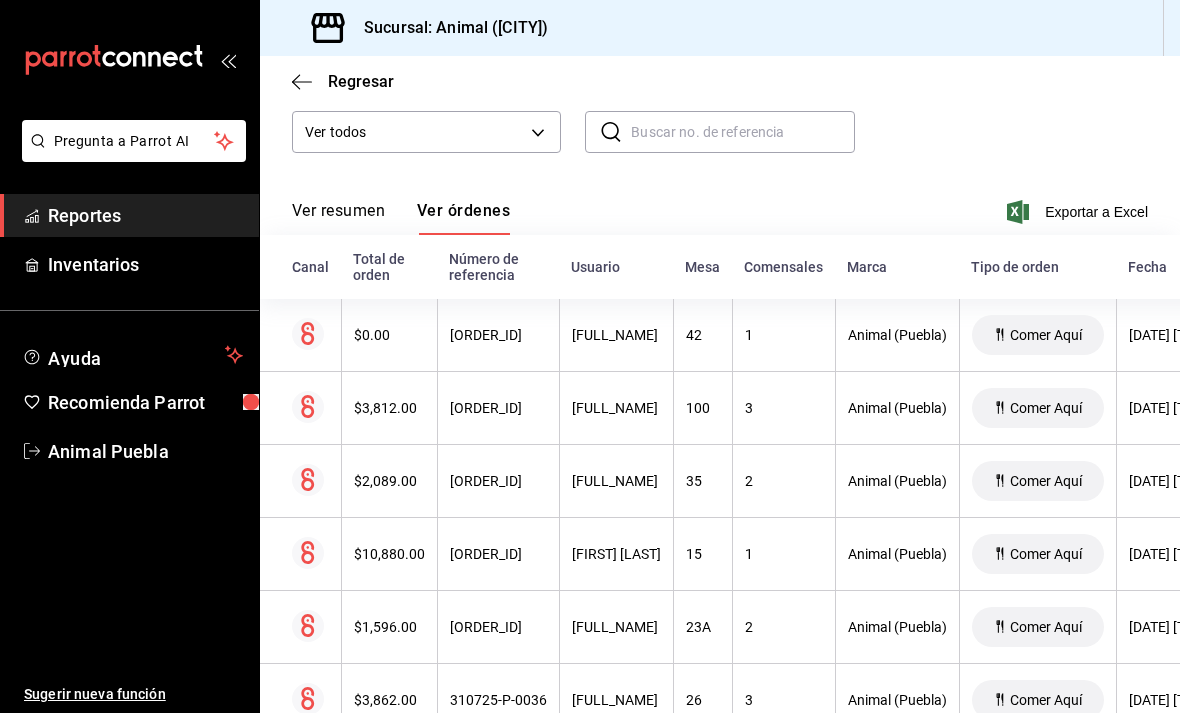 scroll, scrollTop: 292, scrollLeft: 0, axis: vertical 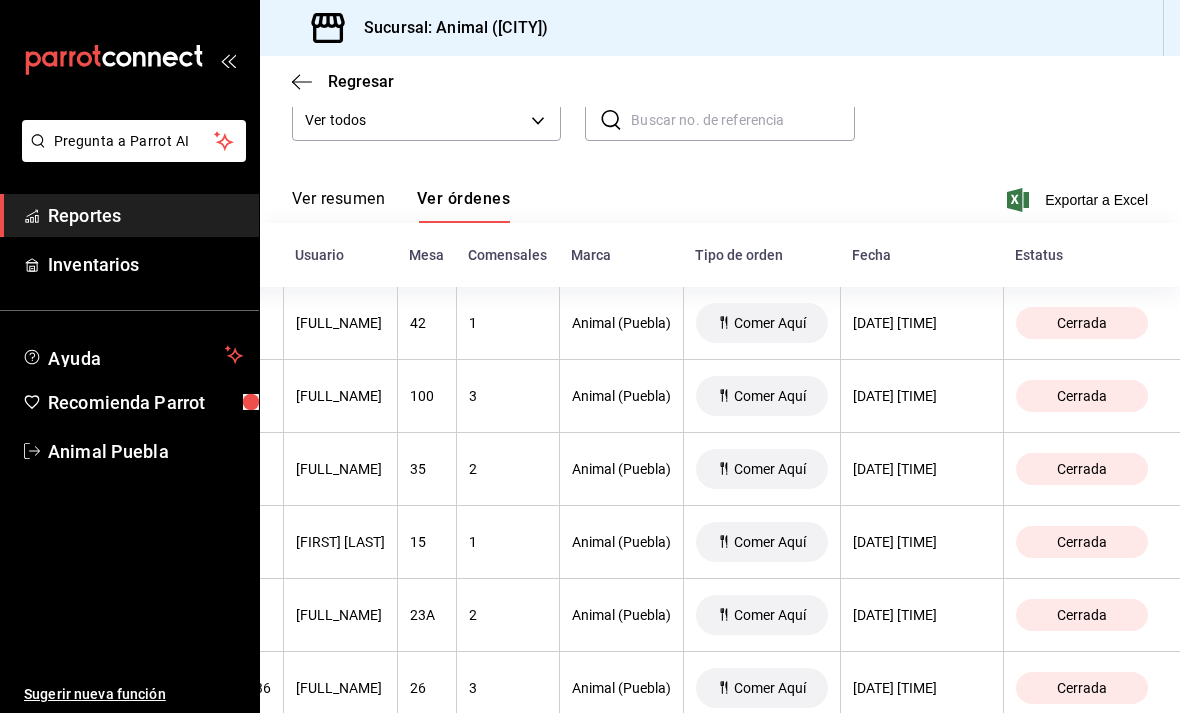 click on "Cerrada" at bounding box center (1082, 396) 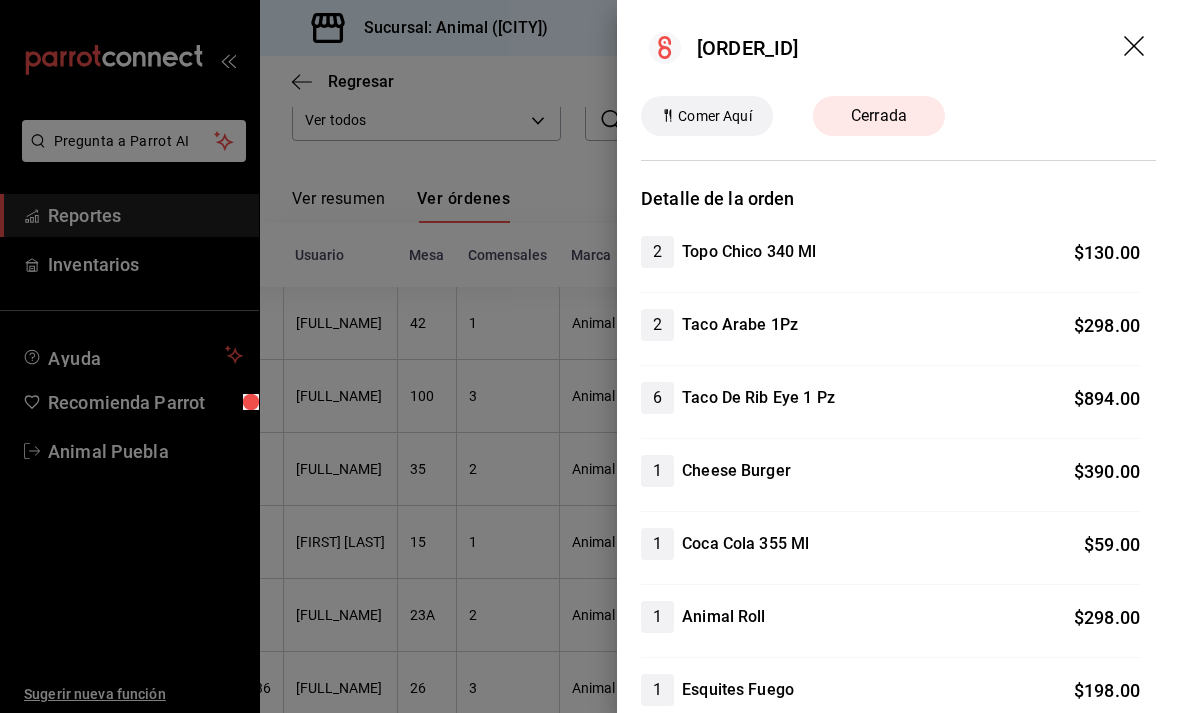 scroll, scrollTop: 0, scrollLeft: 0, axis: both 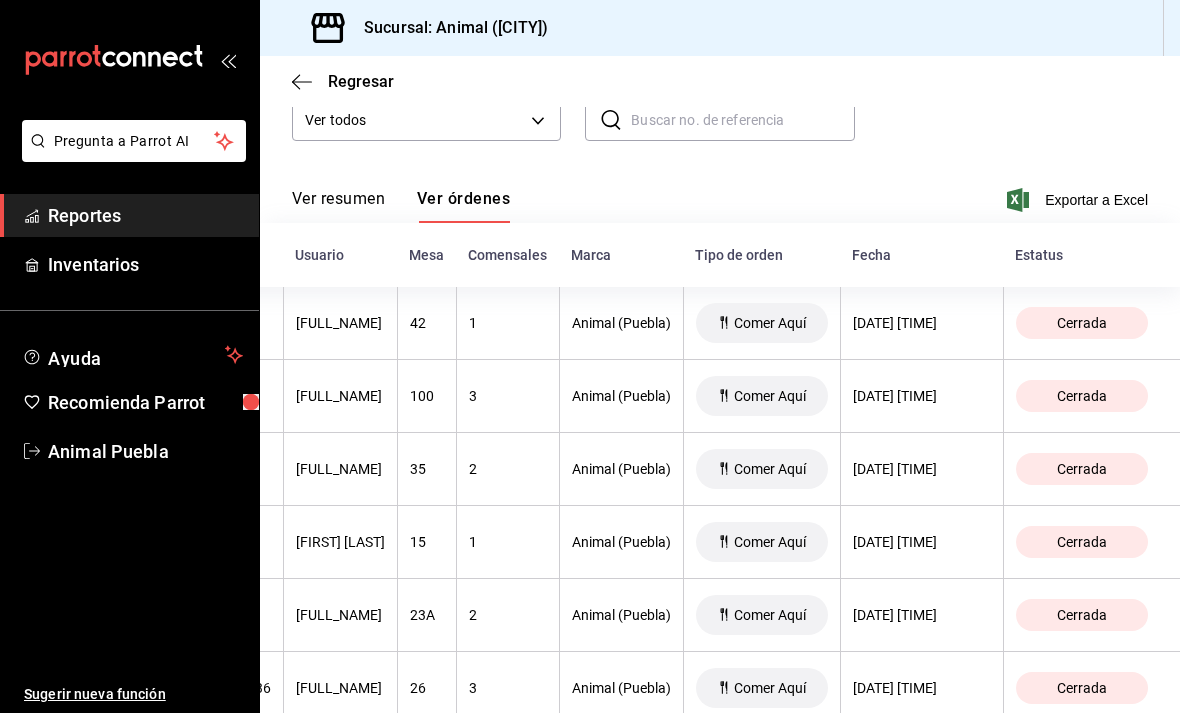 click on "Cerrada" at bounding box center [1082, 615] 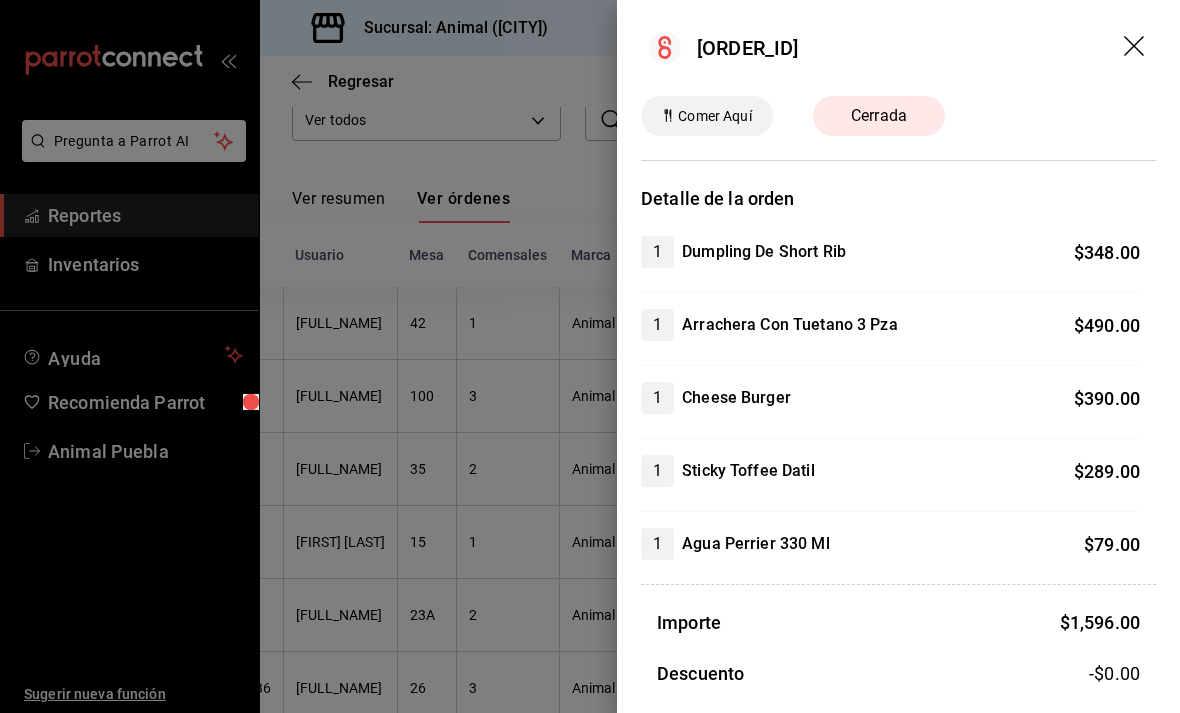scroll, scrollTop: 0, scrollLeft: 0, axis: both 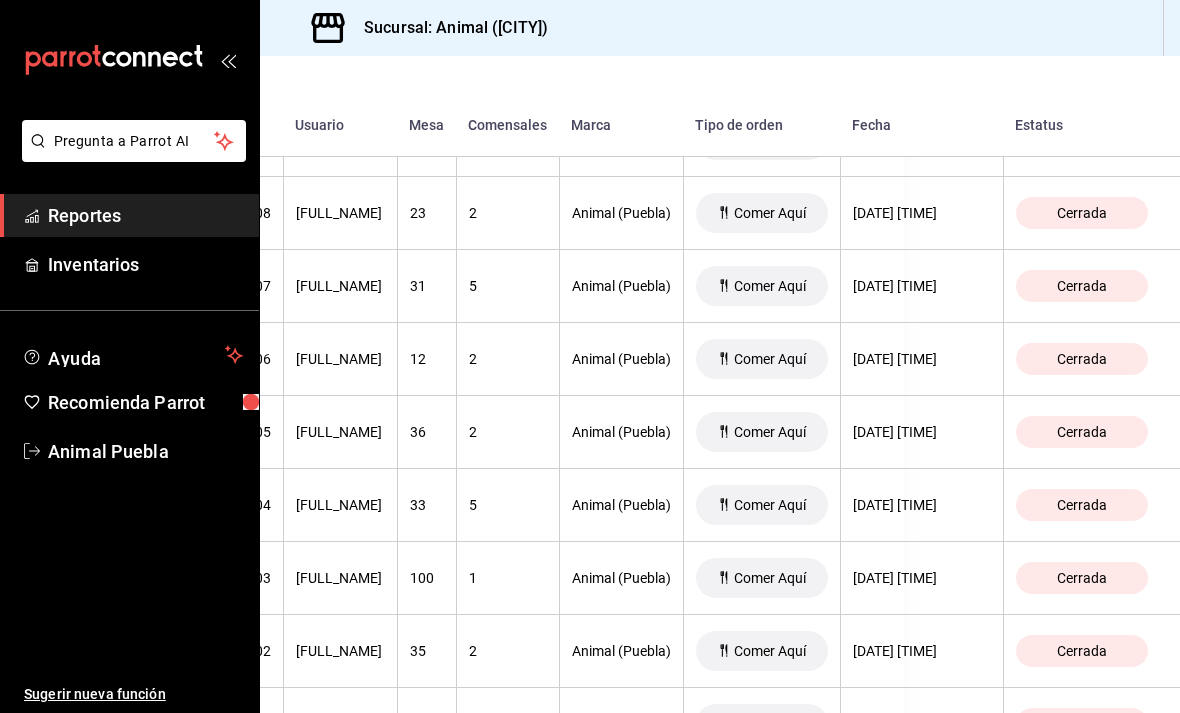 click on "Cerrada" at bounding box center (1082, 578) 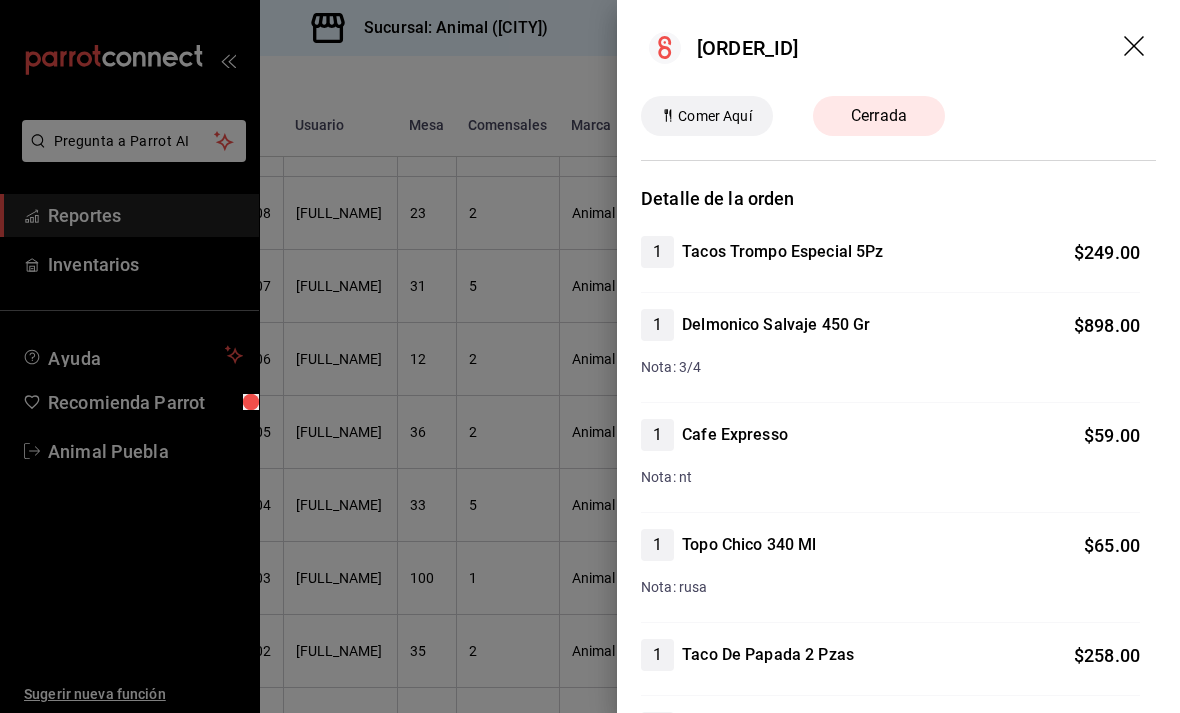 scroll, scrollTop: 0, scrollLeft: 0, axis: both 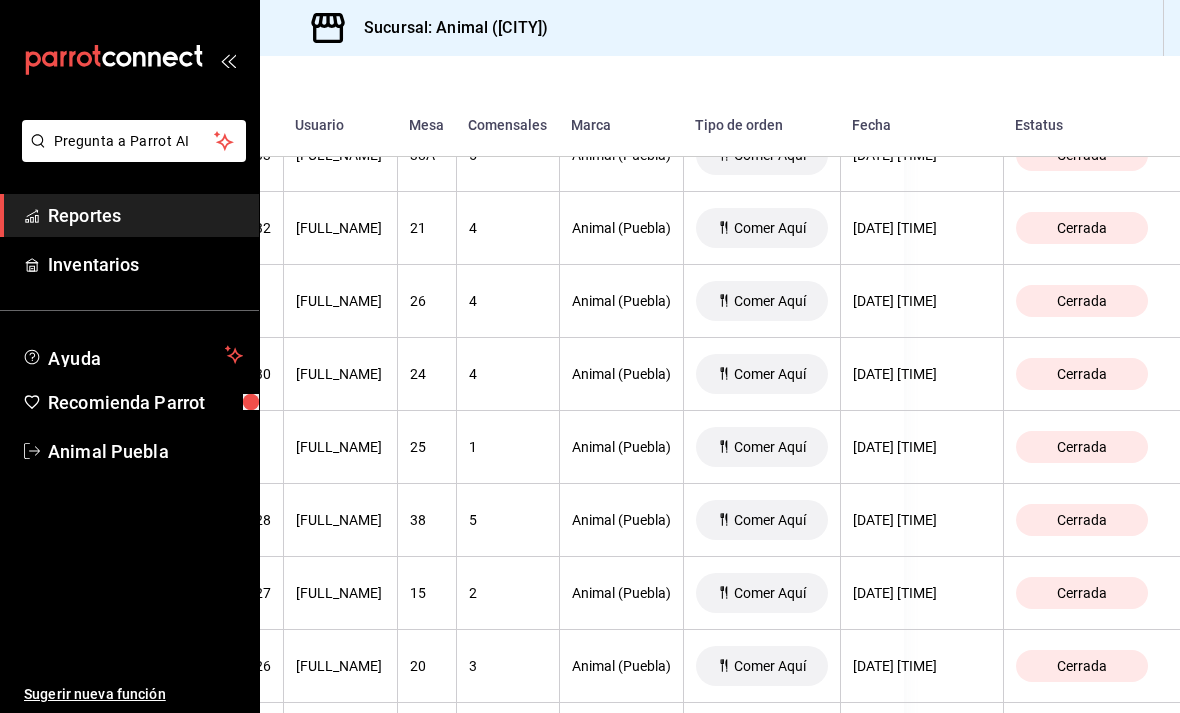 click on "Cerrada" at bounding box center [1082, 520] 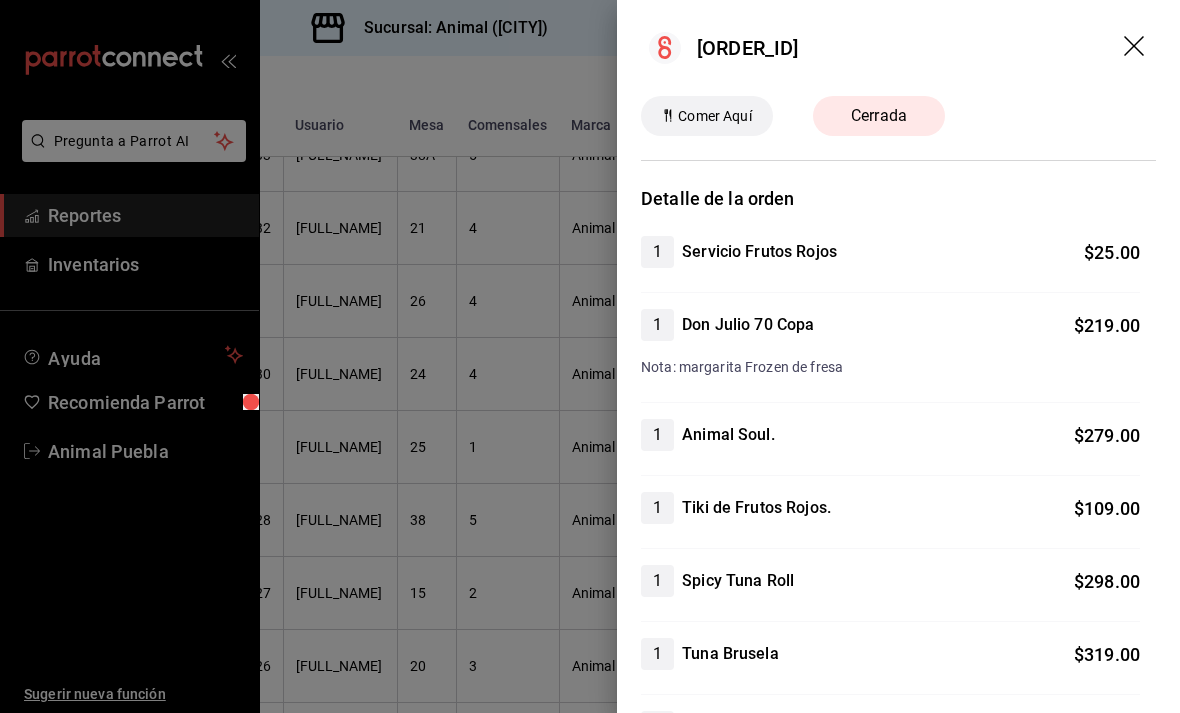 scroll, scrollTop: 0, scrollLeft: 0, axis: both 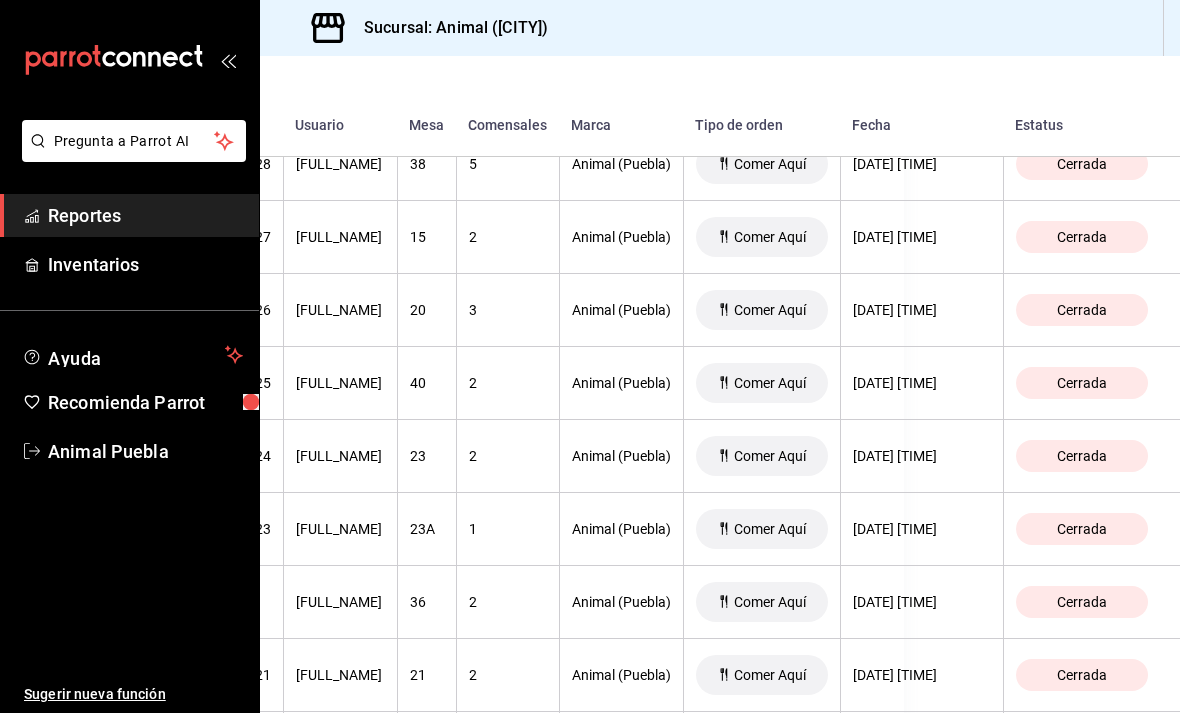 click on "Cerrada" at bounding box center [1082, 529] 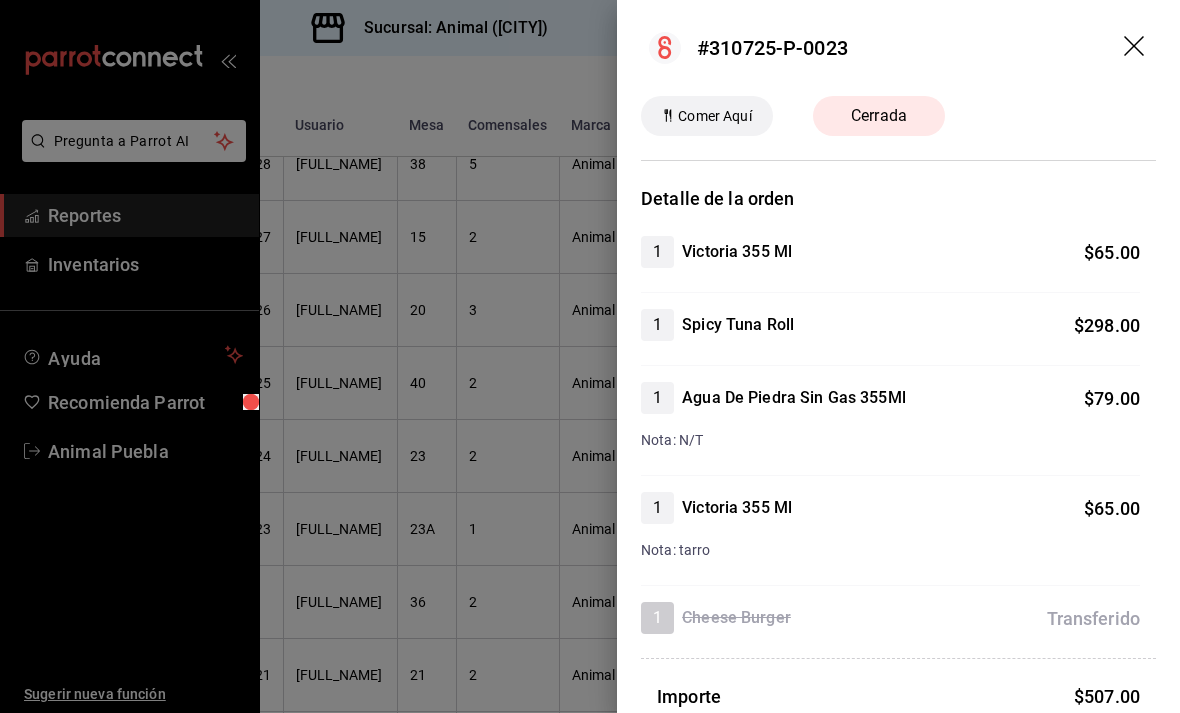 scroll, scrollTop: 0, scrollLeft: 0, axis: both 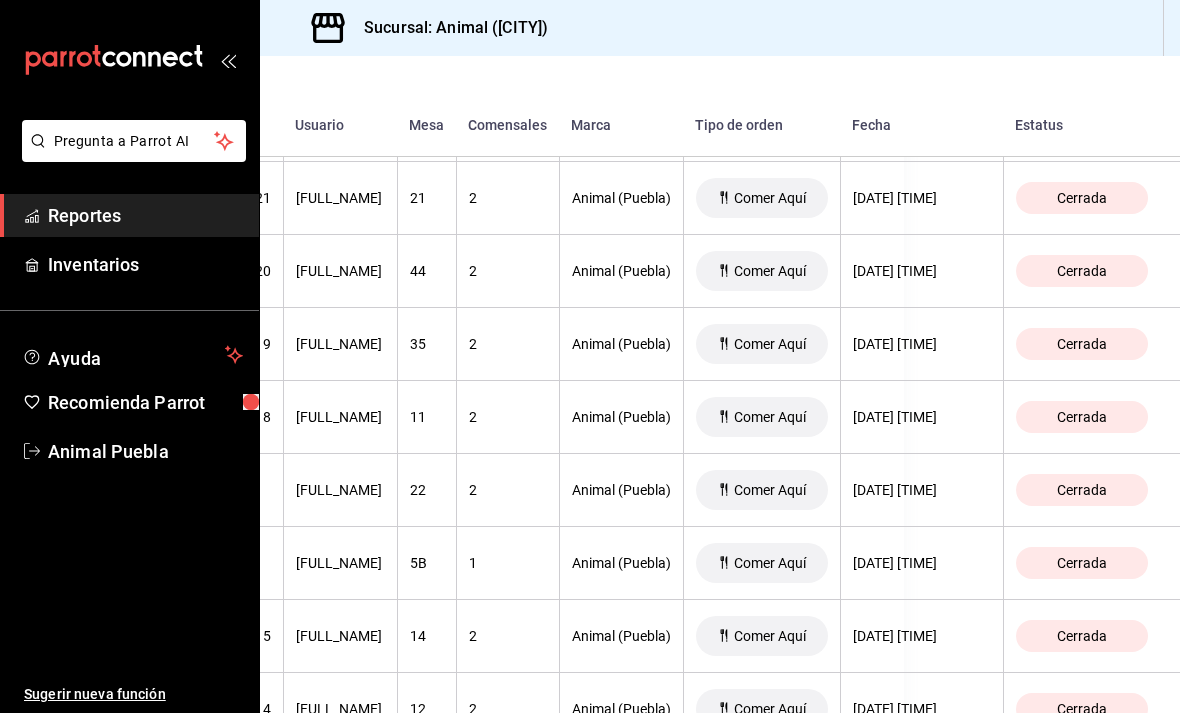 click on "Cerrada" at bounding box center [1082, 490] 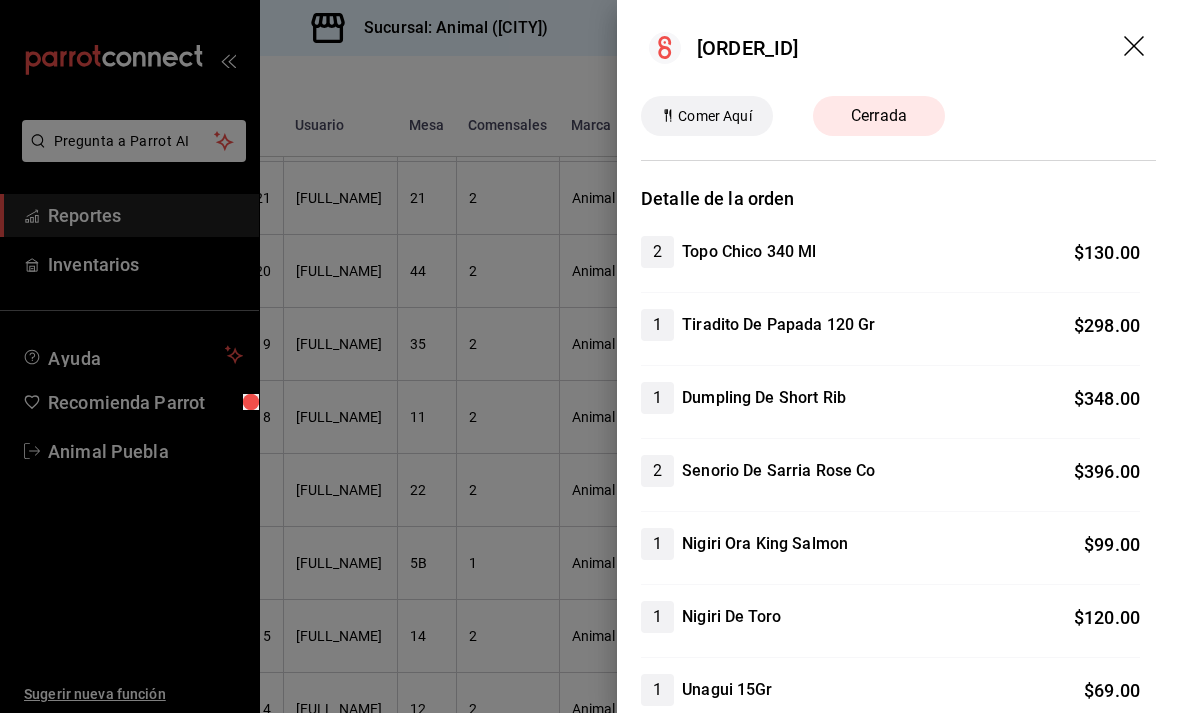 scroll, scrollTop: 0, scrollLeft: 0, axis: both 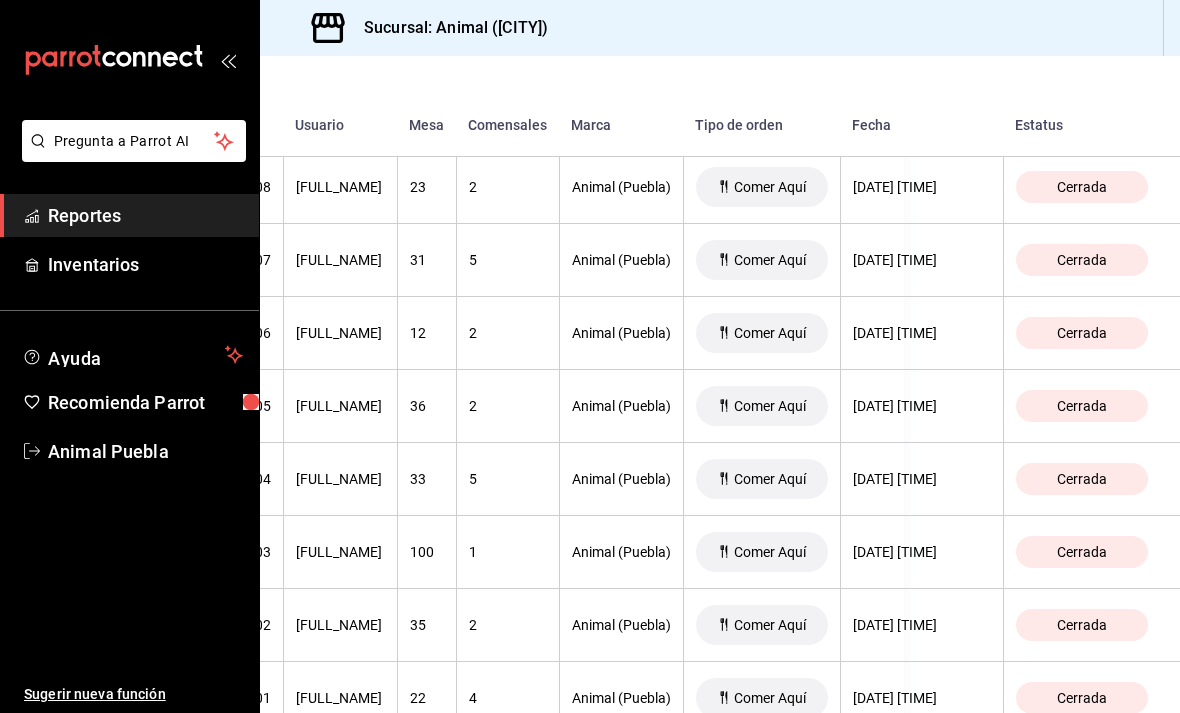 click on "Cerrada" at bounding box center (1082, 698) 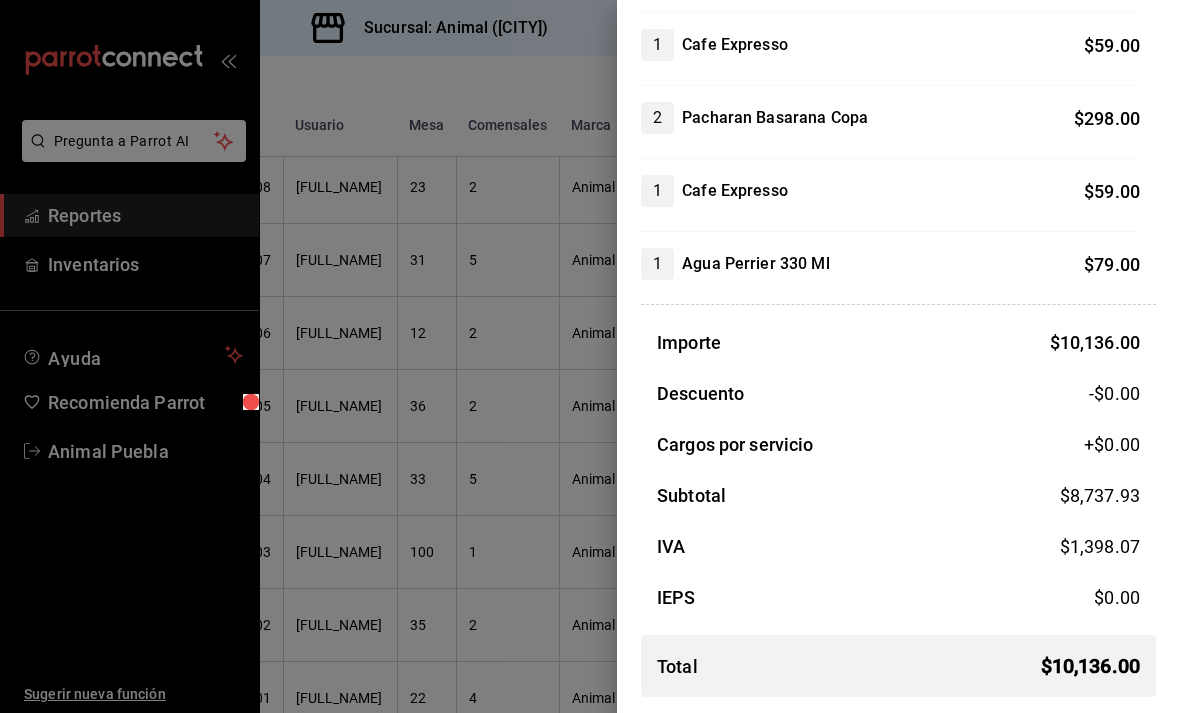 scroll, scrollTop: 2172, scrollLeft: 0, axis: vertical 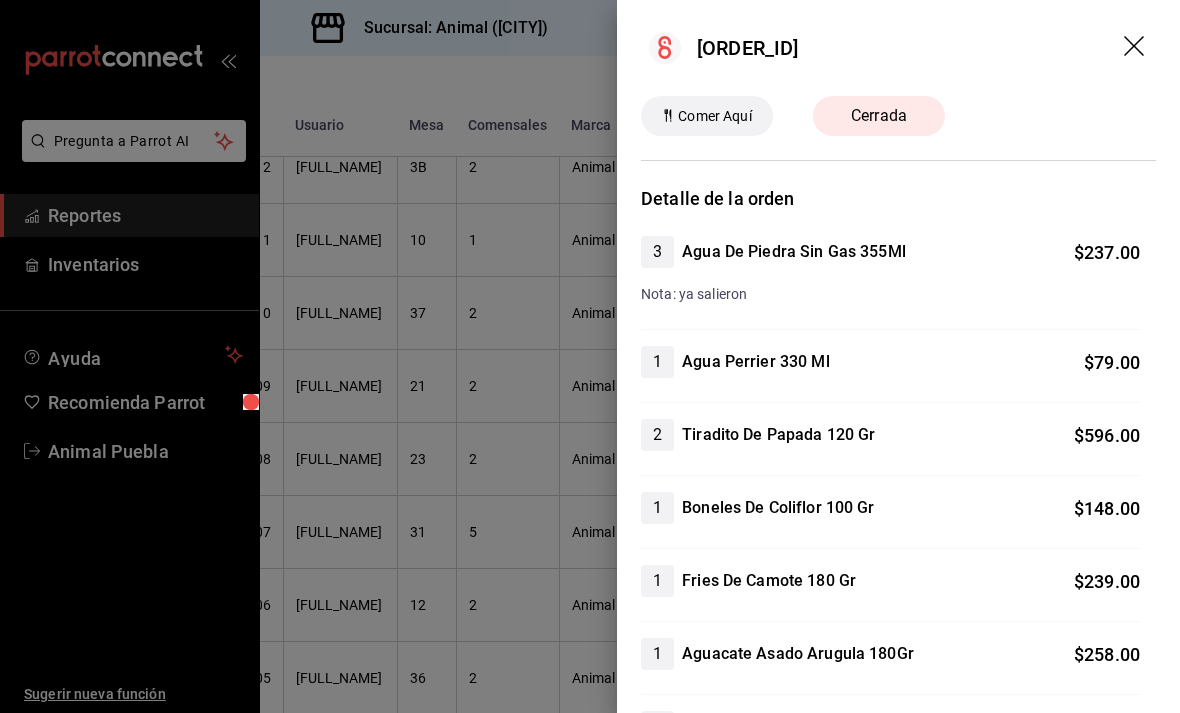 click 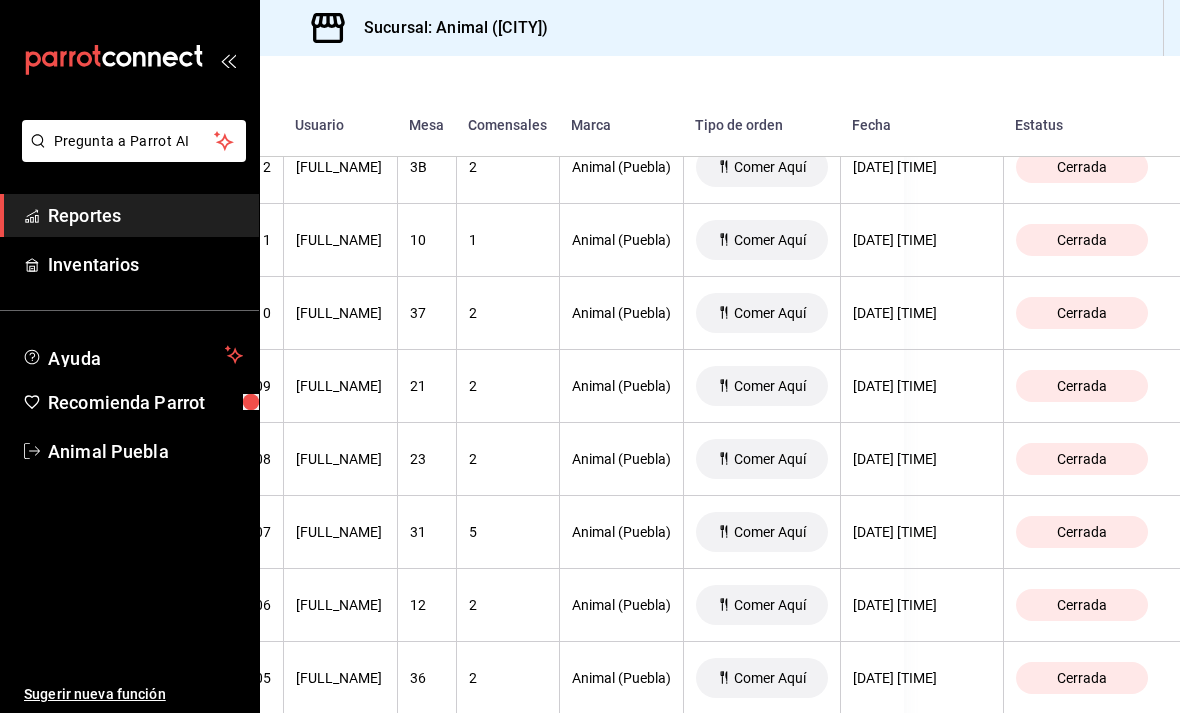 scroll, scrollTop: 64, scrollLeft: 0, axis: vertical 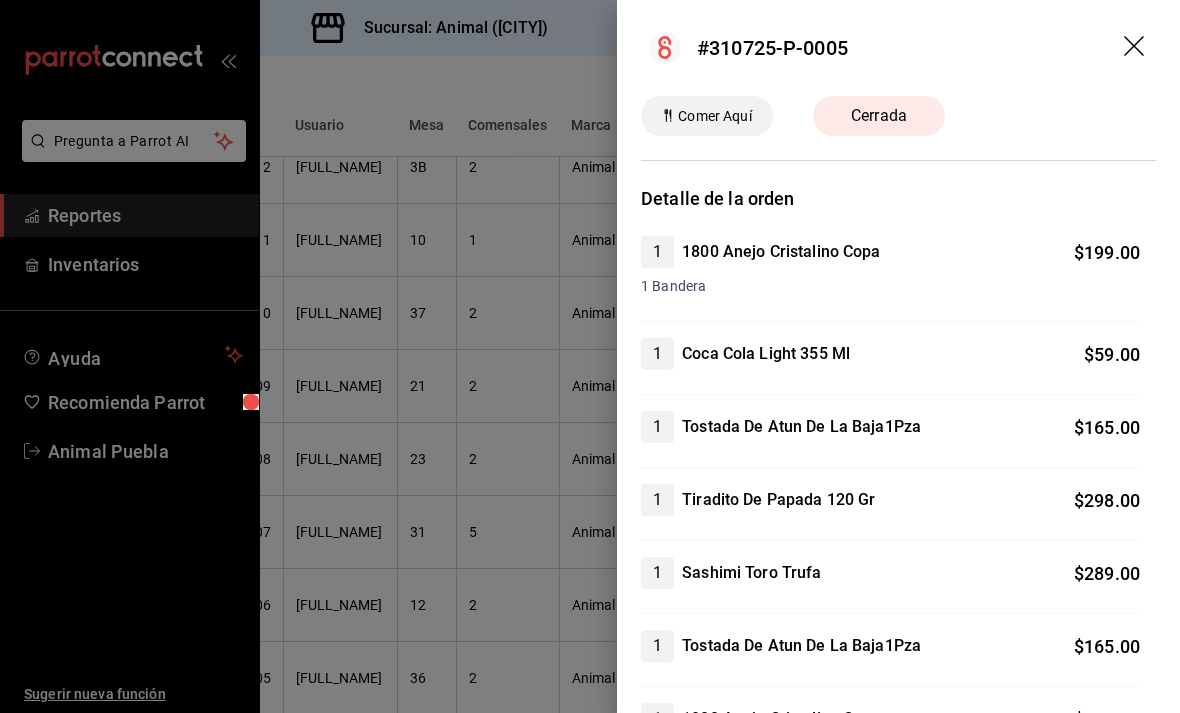 click on "#310725-P-0005" at bounding box center [898, 48] 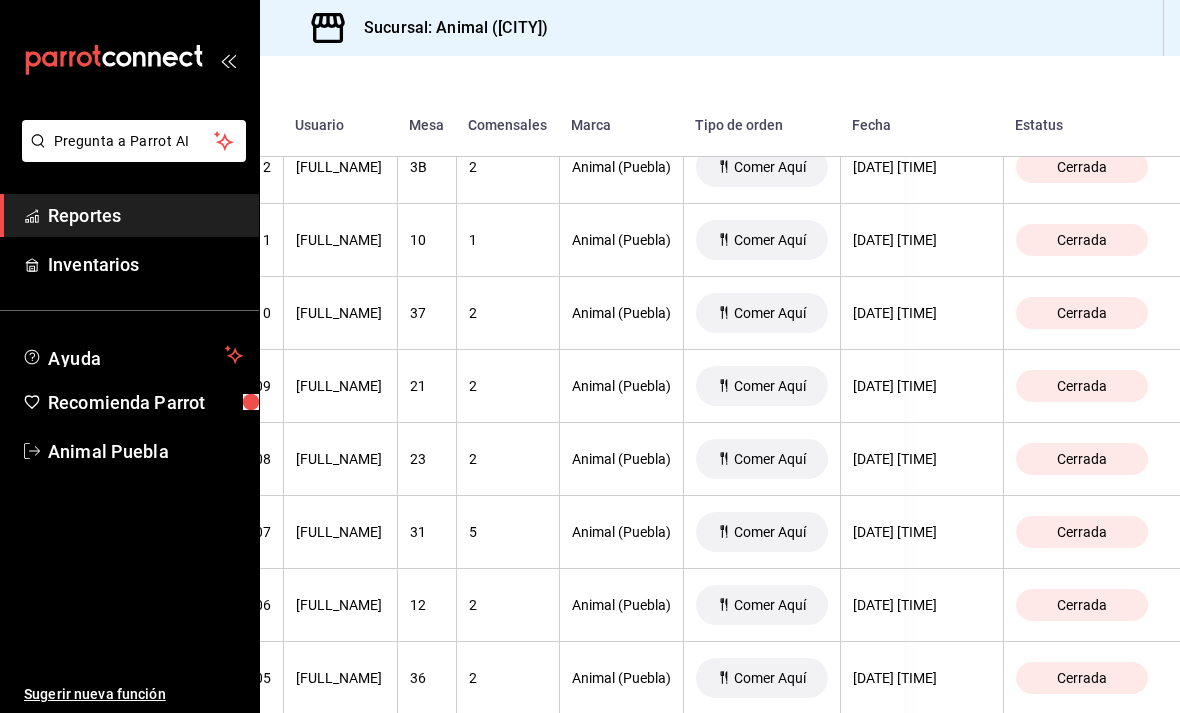 click on "Cerrada" at bounding box center (1091, 678) 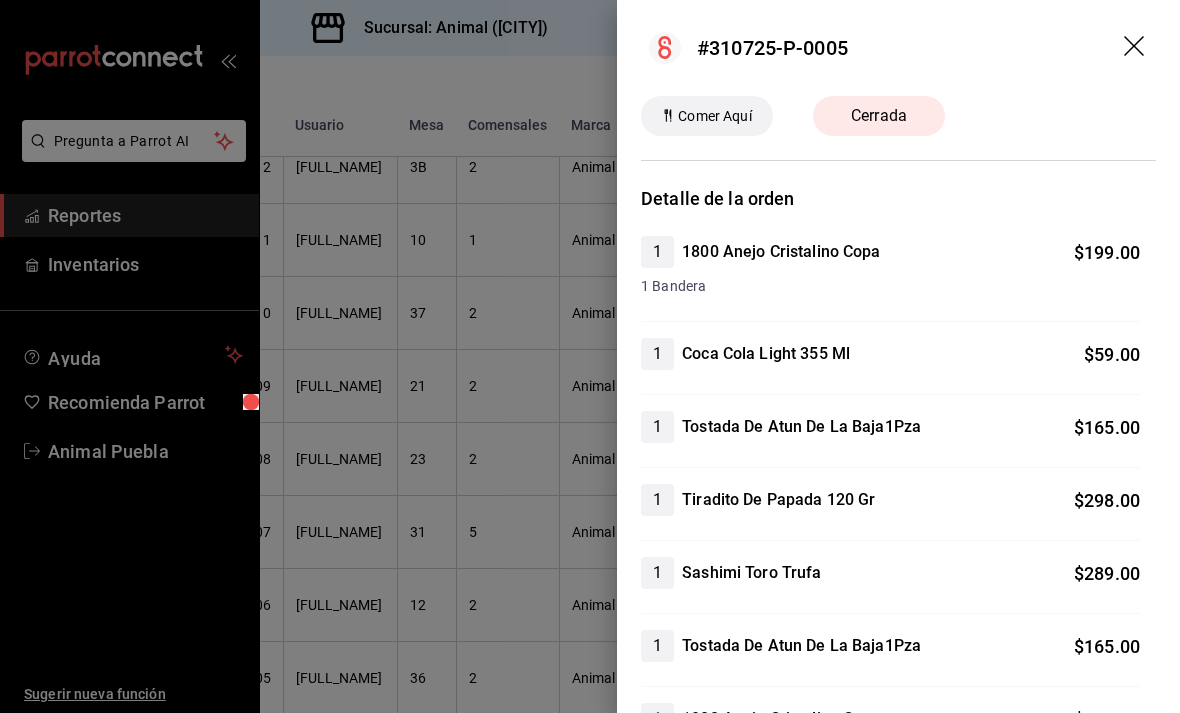 scroll, scrollTop: 0, scrollLeft: 0, axis: both 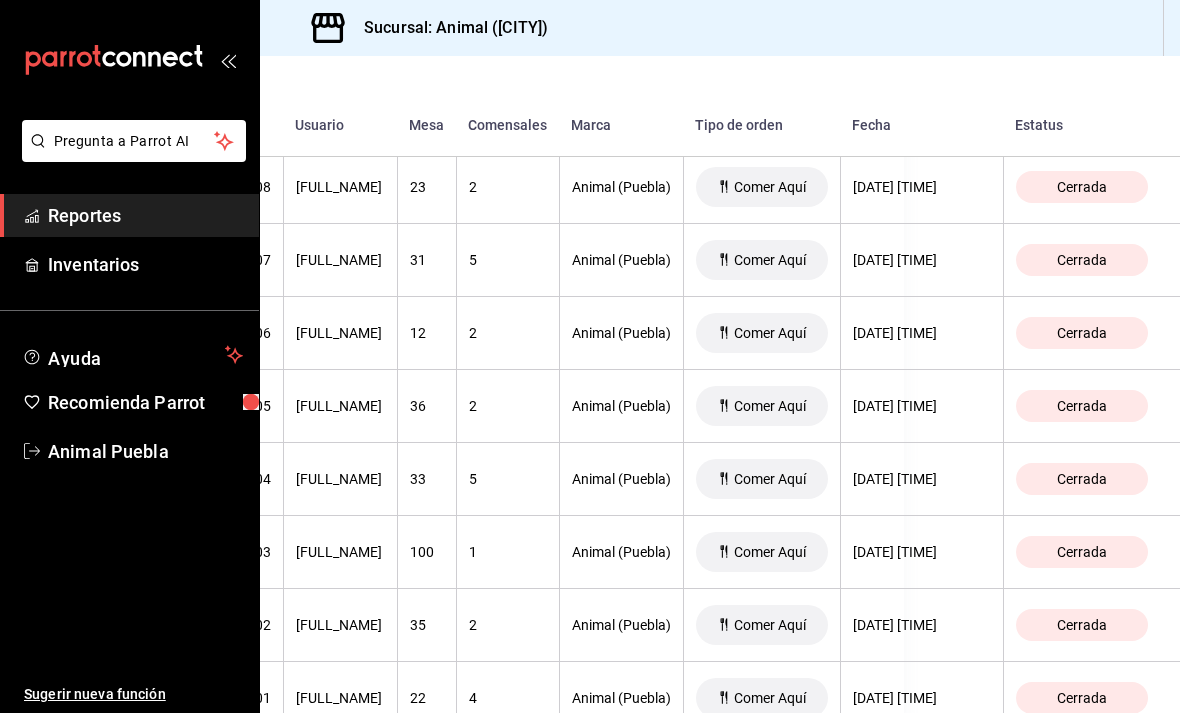 click on "Cerrada" at bounding box center (1082, 698) 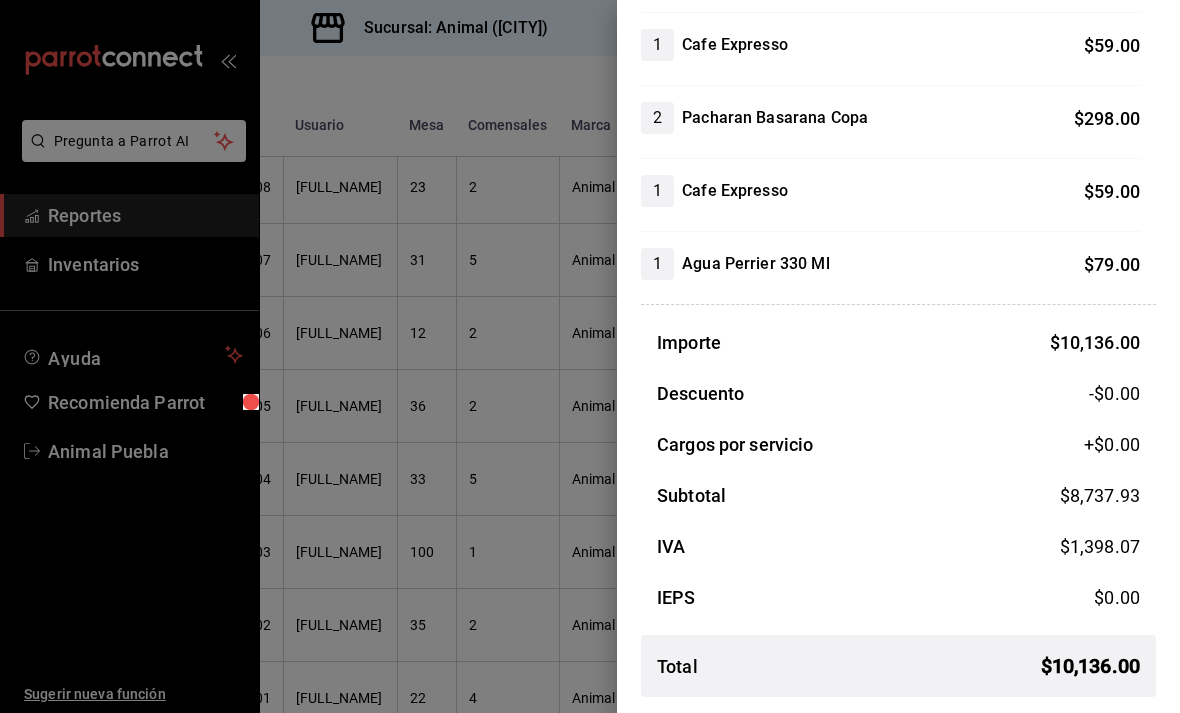 scroll, scrollTop: 2172, scrollLeft: 0, axis: vertical 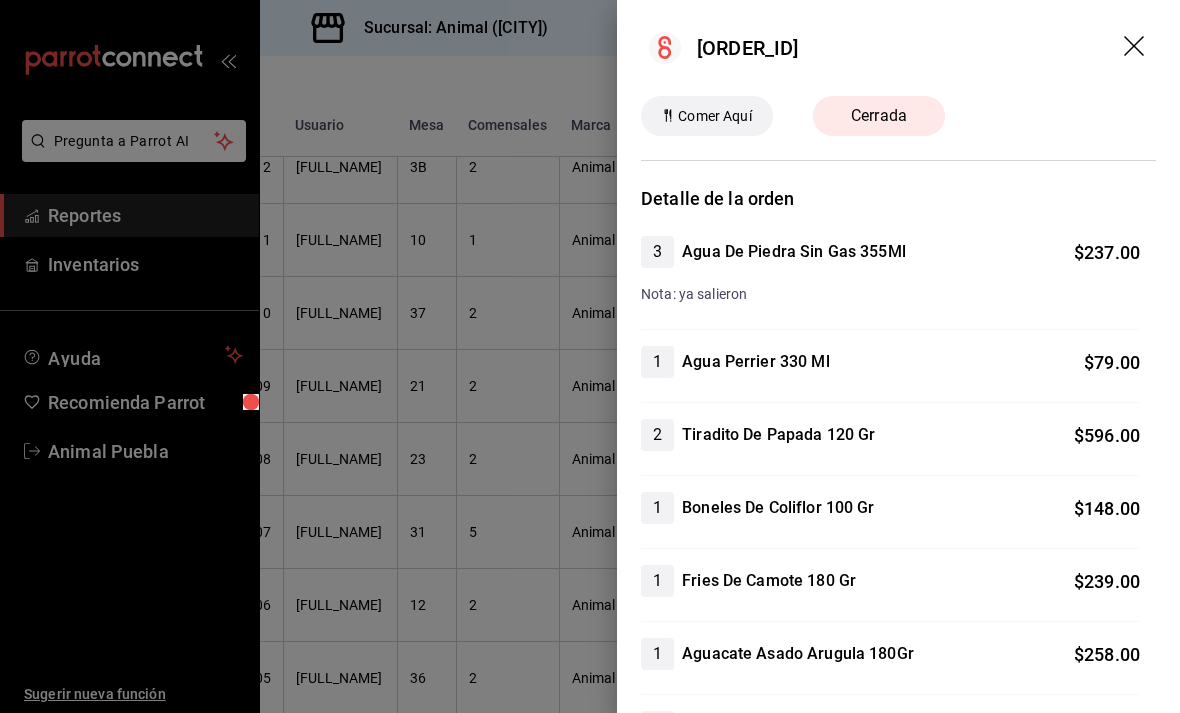 click 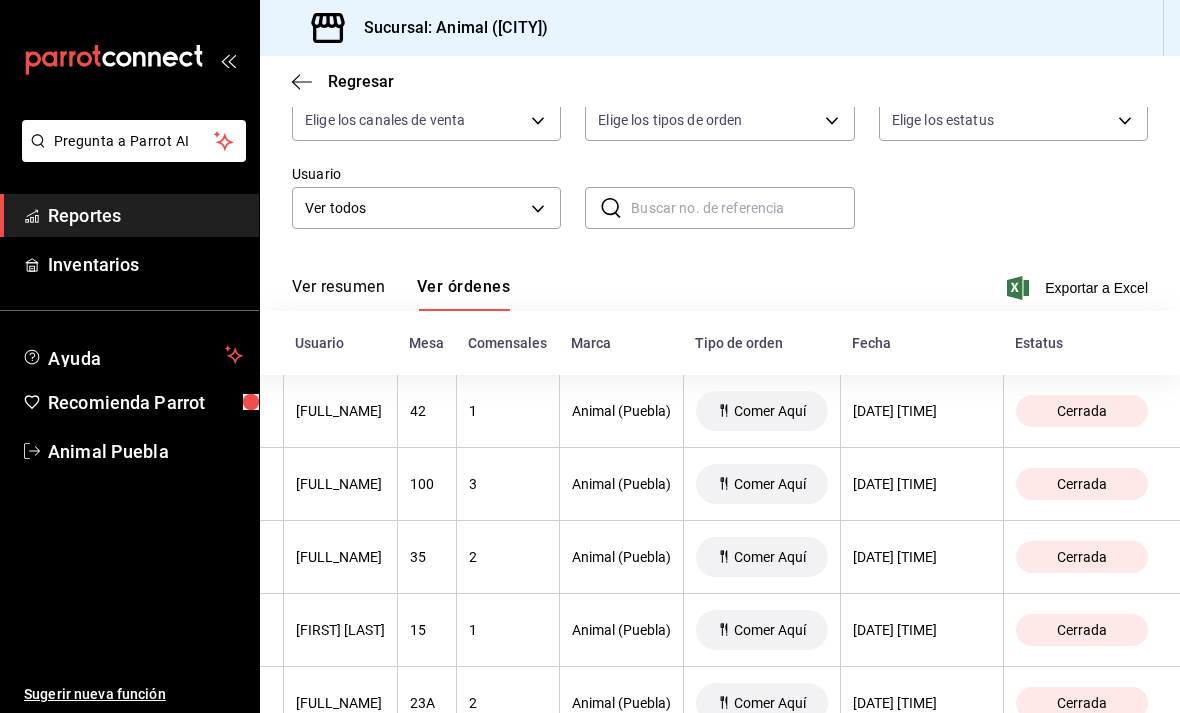 scroll, scrollTop: 211, scrollLeft: 0, axis: vertical 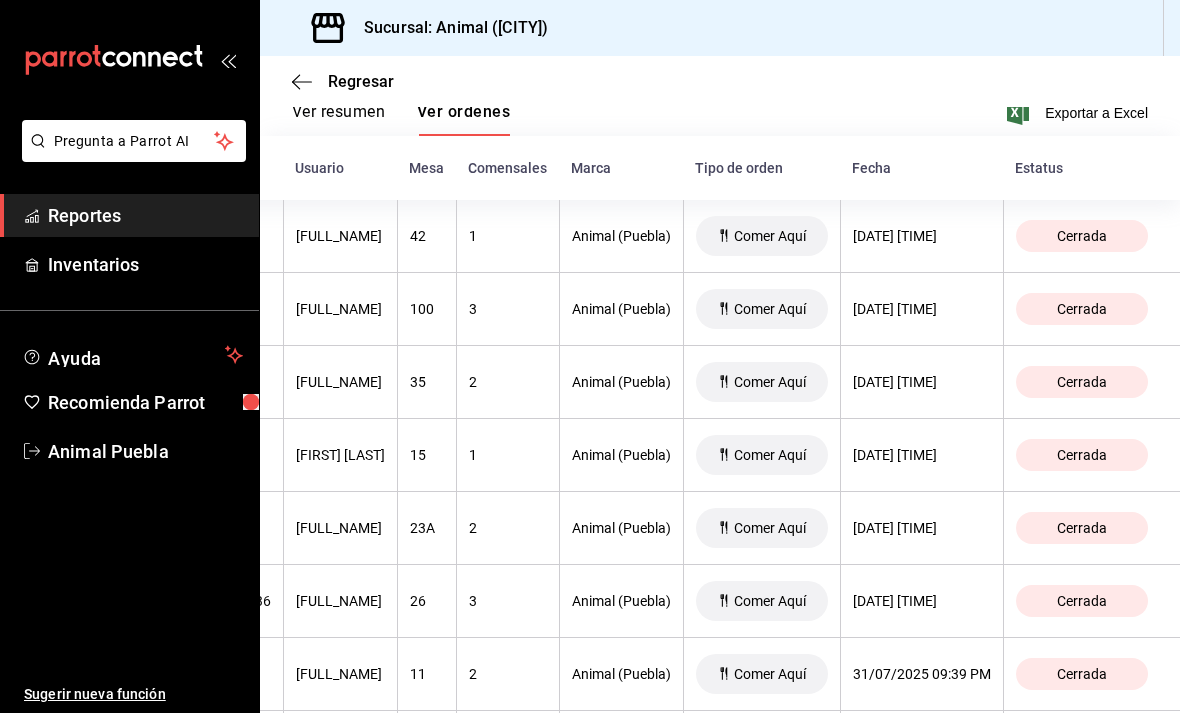 click on "Cerrada" at bounding box center (1082, 601) 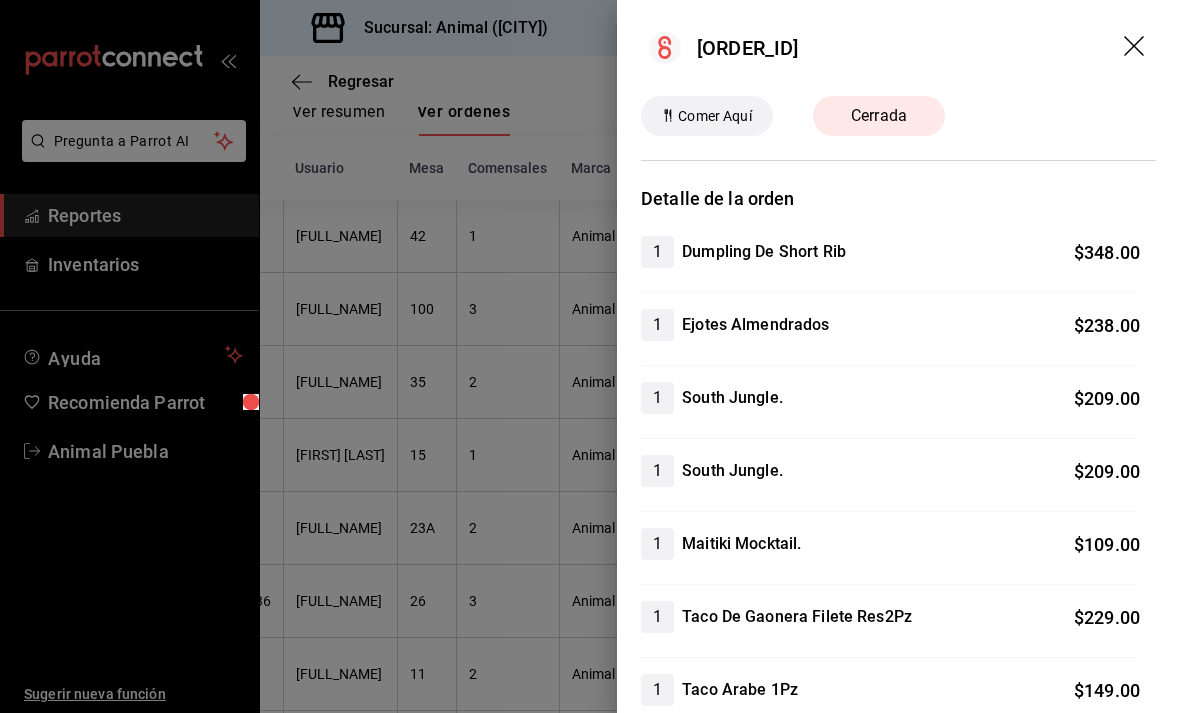 scroll, scrollTop: 0, scrollLeft: 0, axis: both 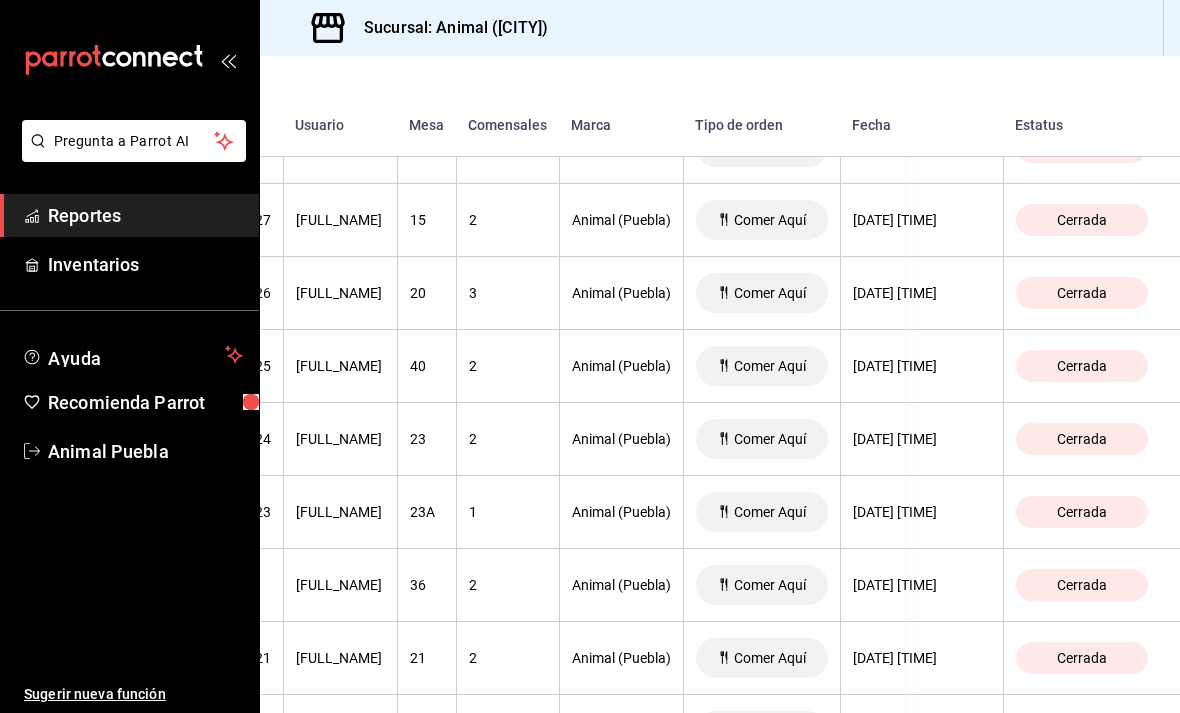 click on "Cerrada" at bounding box center [1082, 439] 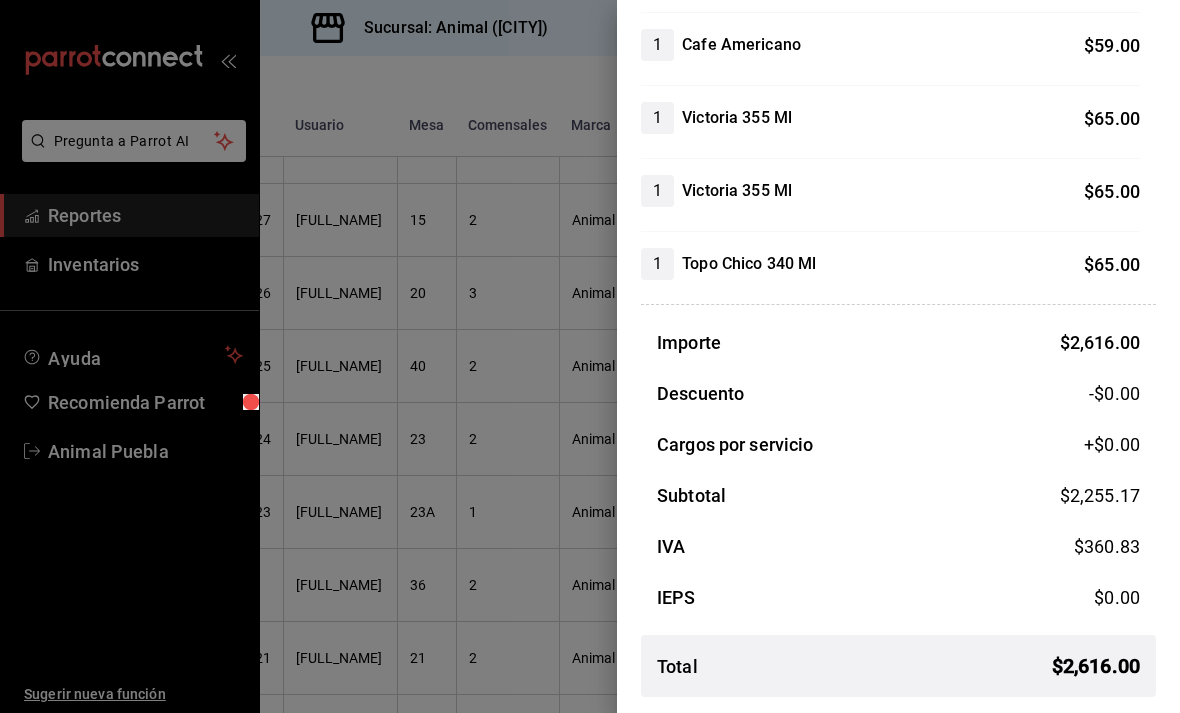 scroll, scrollTop: 387, scrollLeft: 0, axis: vertical 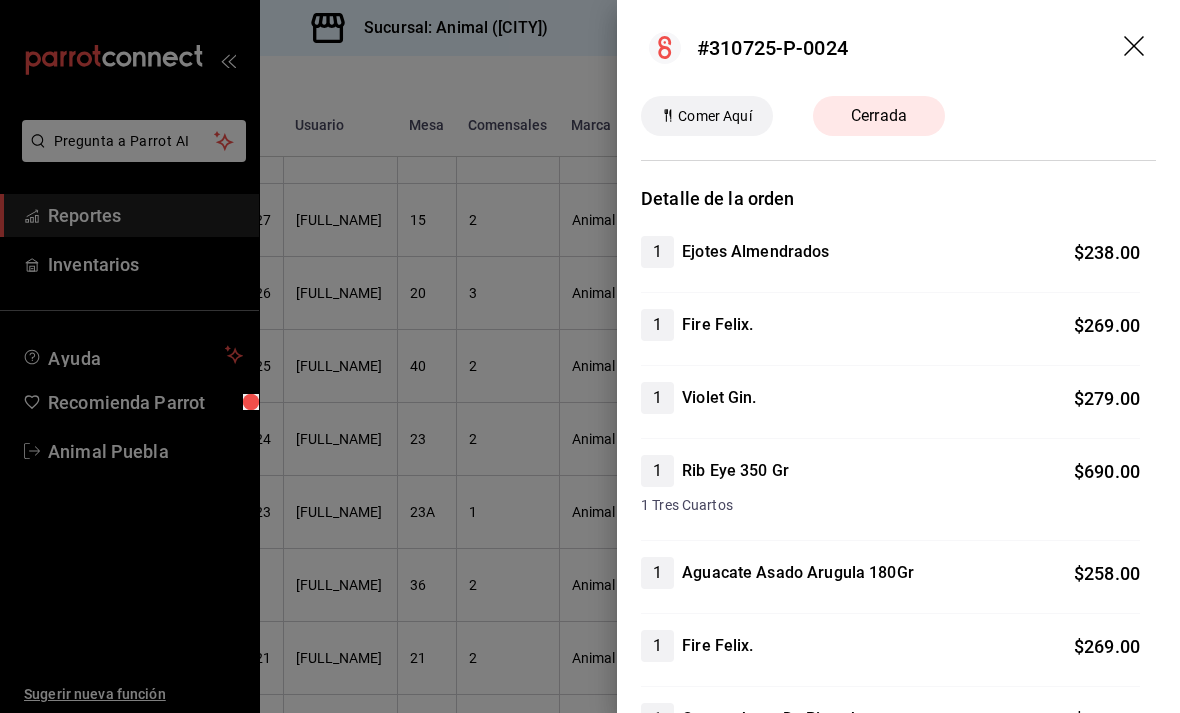 click 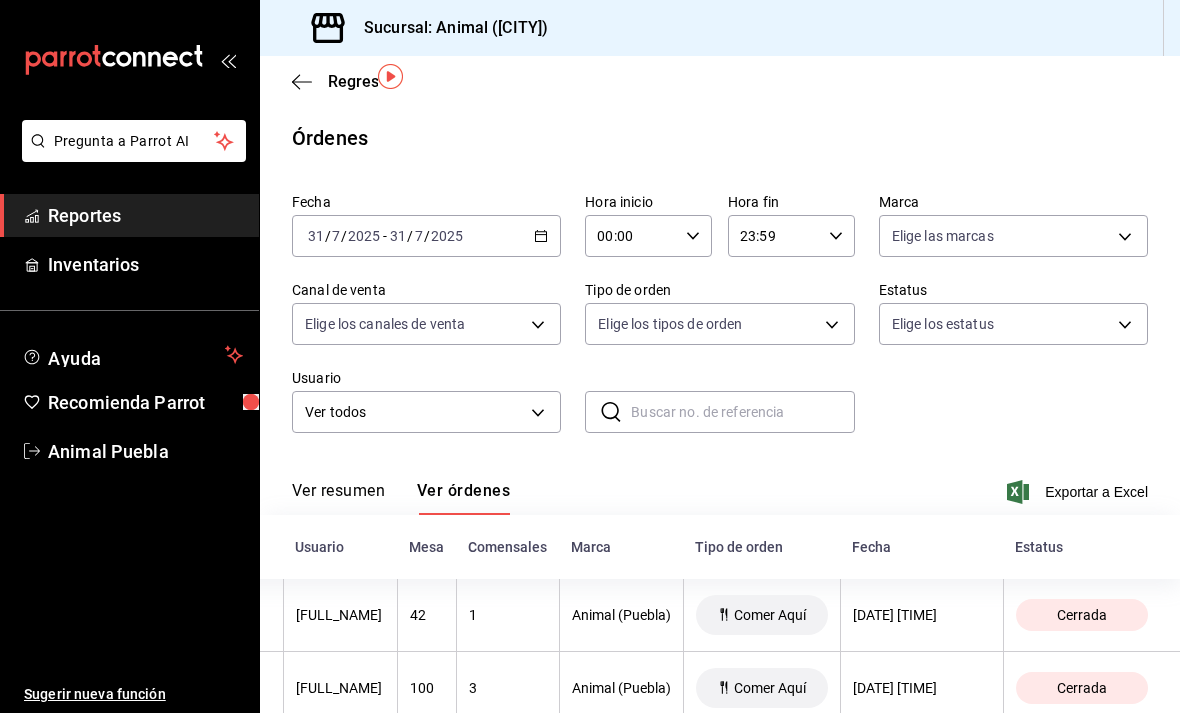 scroll, scrollTop: 0, scrollLeft: 0, axis: both 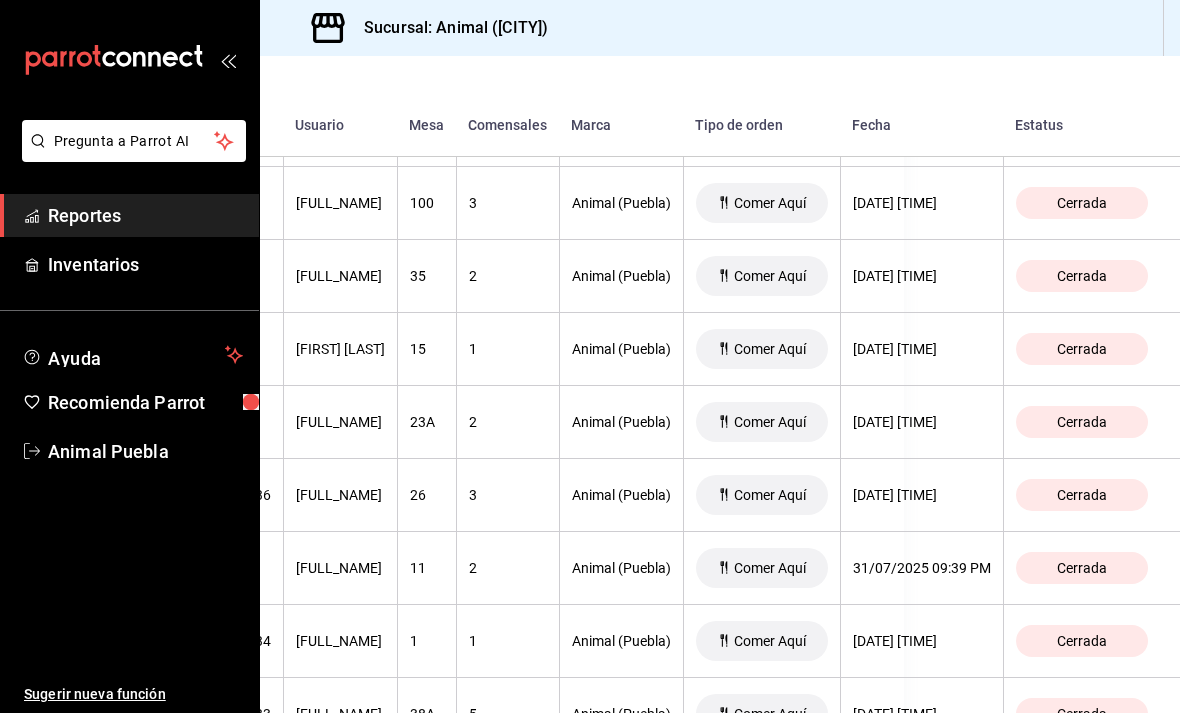 click on "Cerrada" at bounding box center [1082, 495] 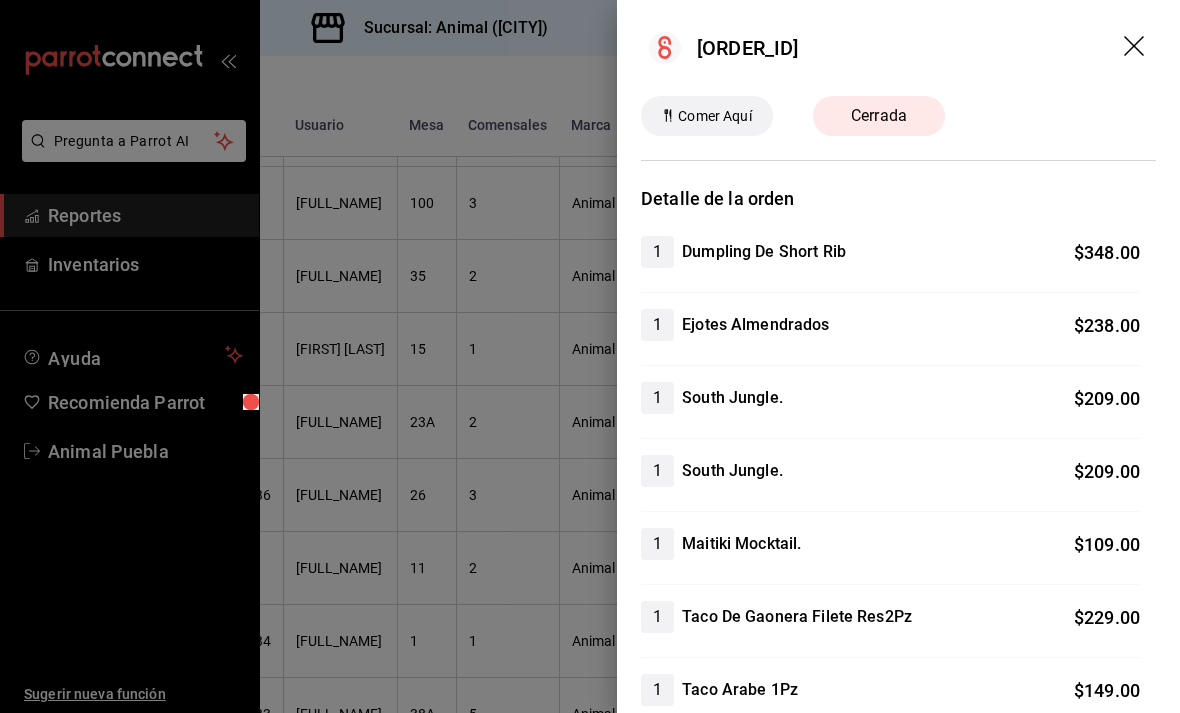 scroll, scrollTop: 0, scrollLeft: 0, axis: both 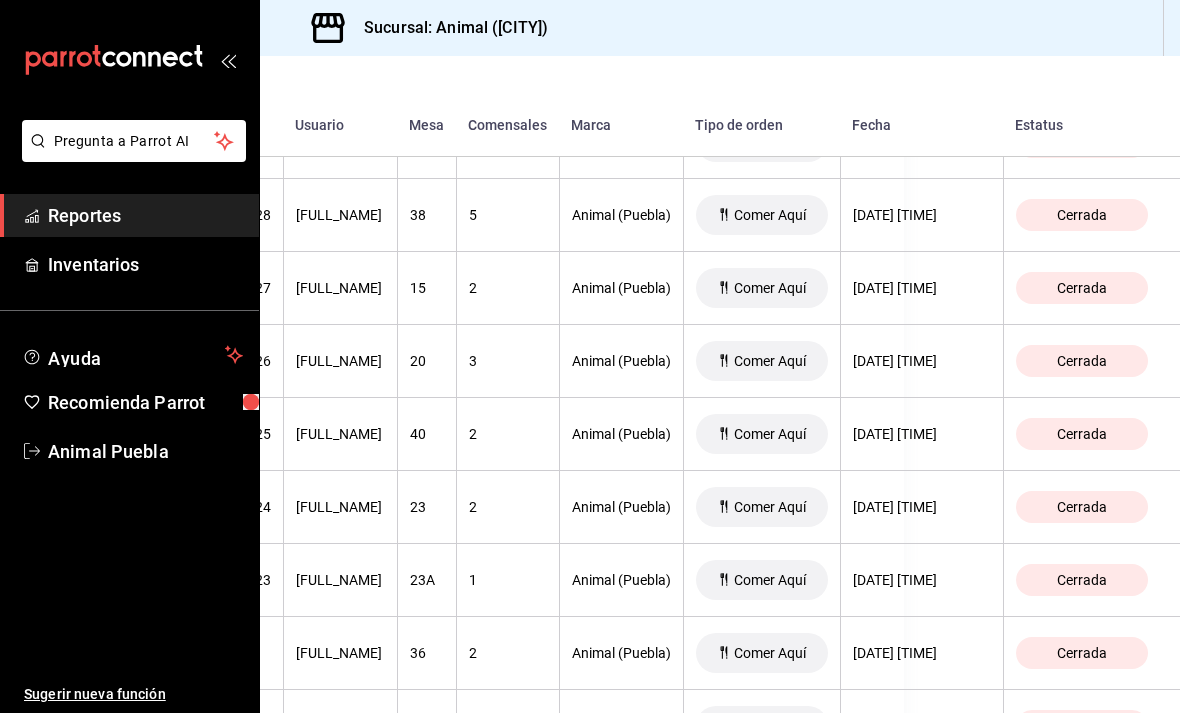 click on "Cerrada" at bounding box center [1082, 507] 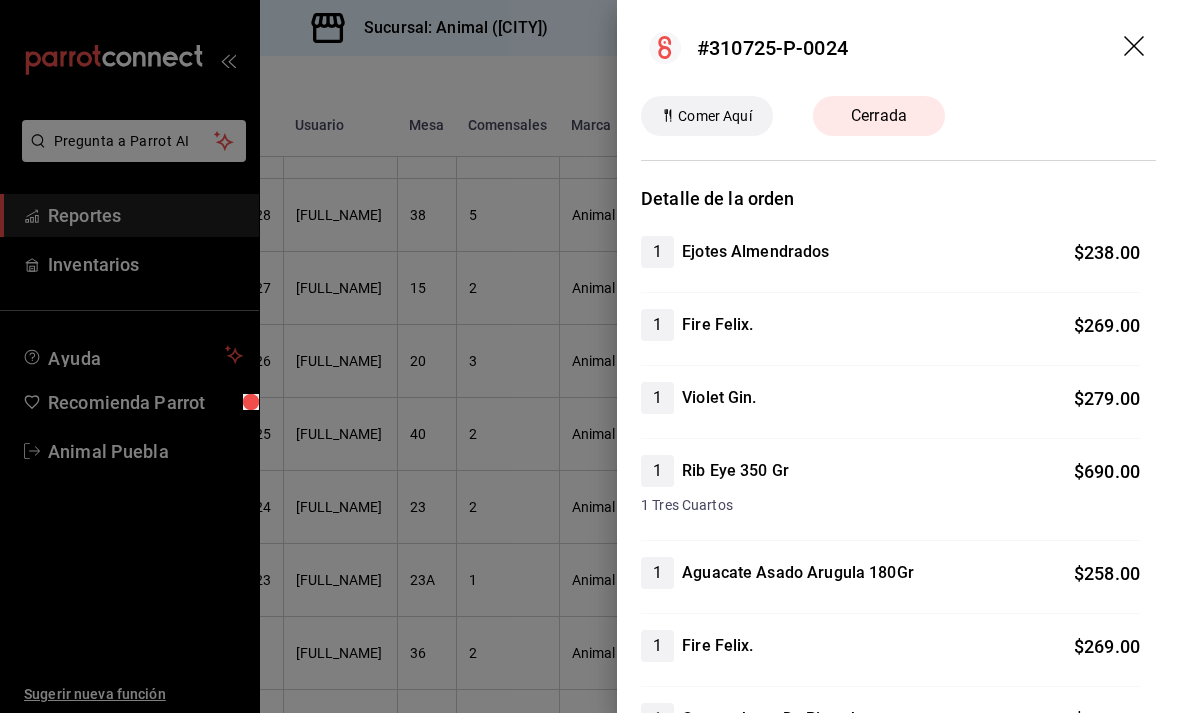 scroll, scrollTop: 0, scrollLeft: 0, axis: both 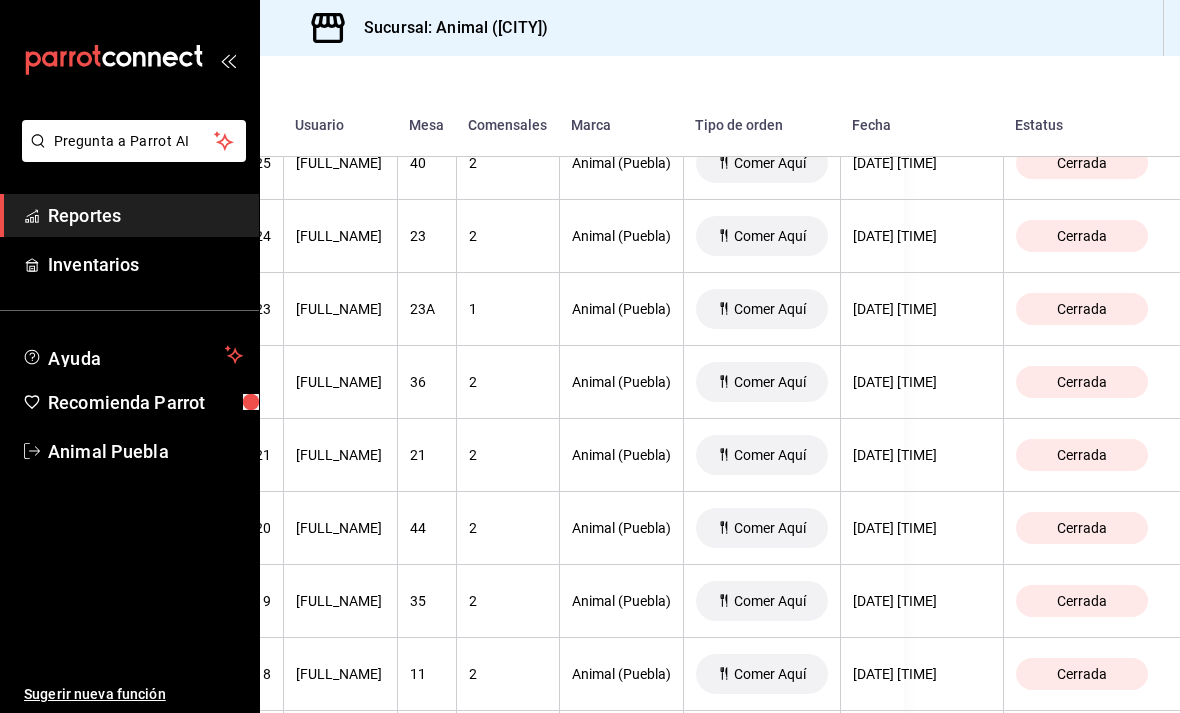 click on "Cerrada" at bounding box center (1082, 601) 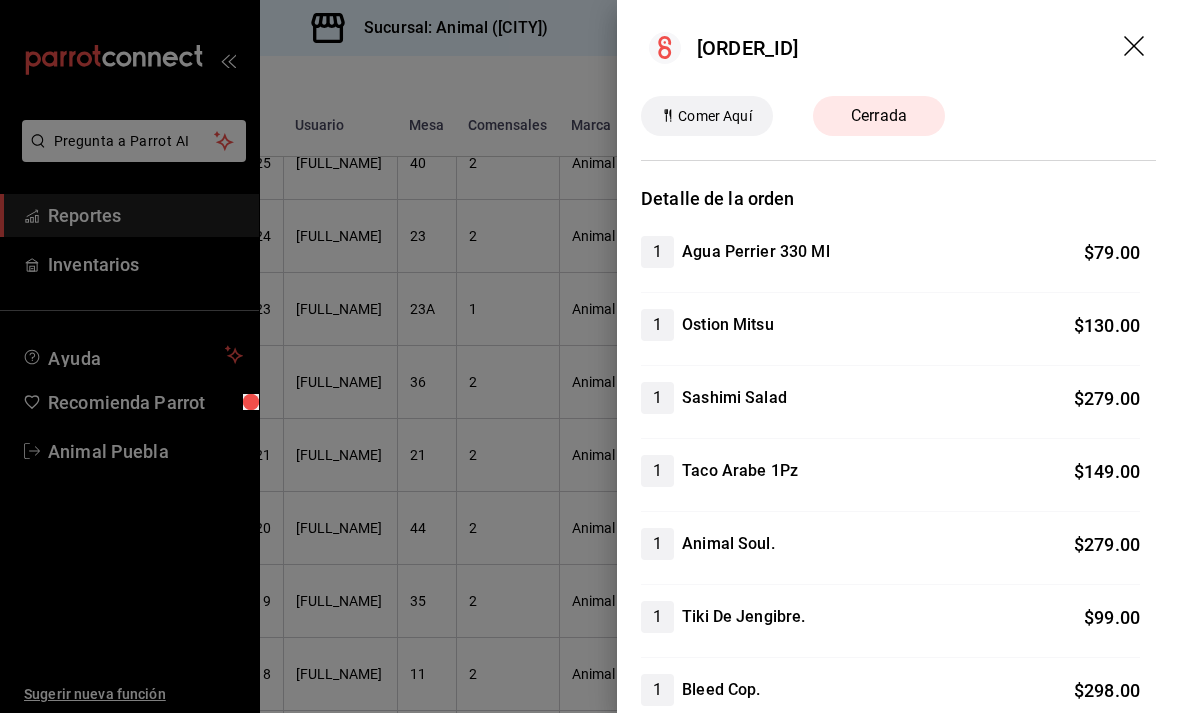 scroll, scrollTop: 0, scrollLeft: 0, axis: both 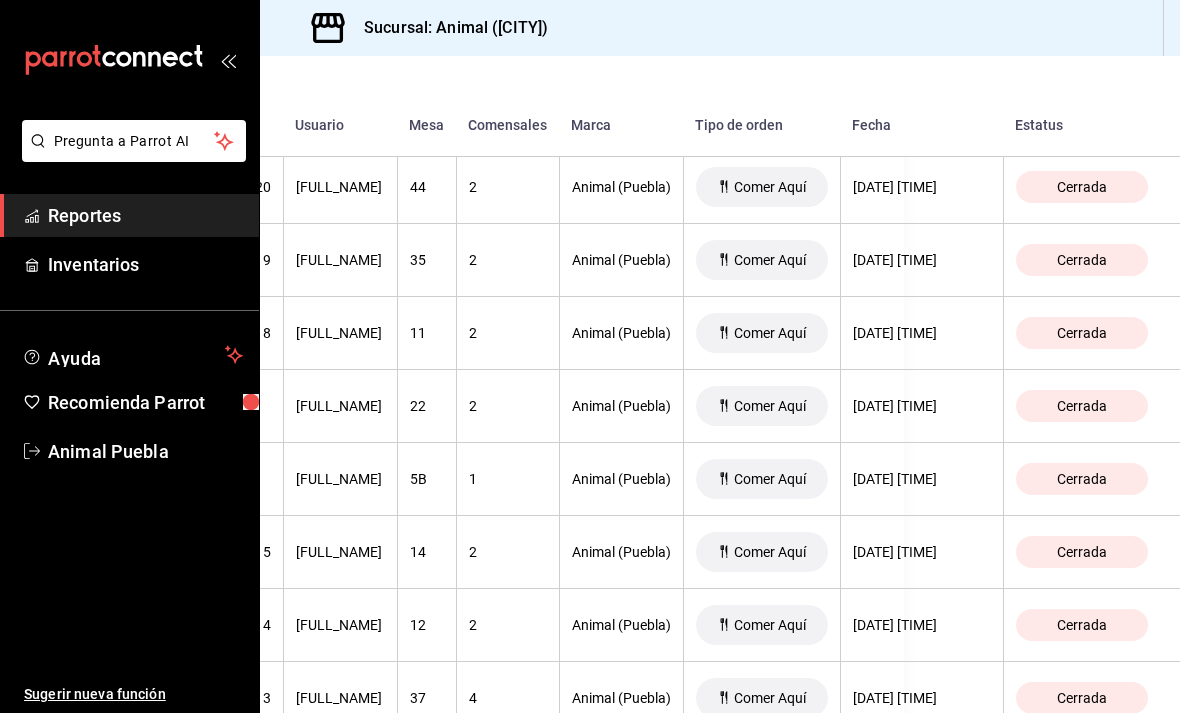 click on "Cerrada" at bounding box center (1091, 552) 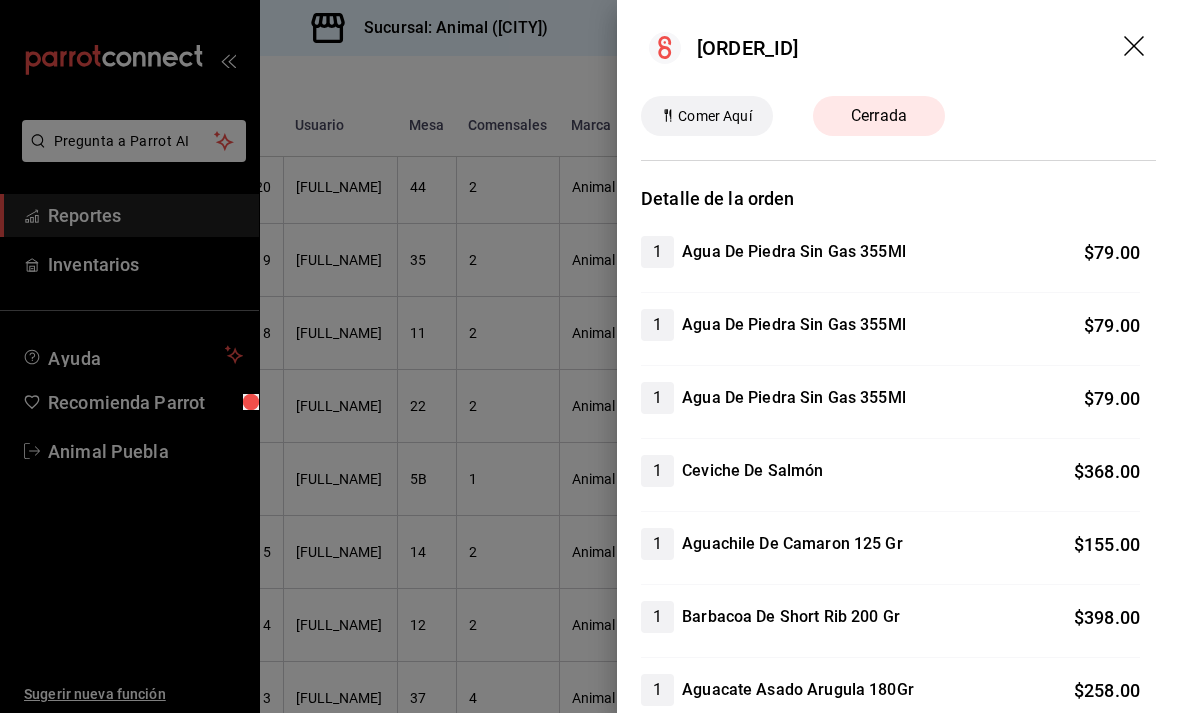 scroll, scrollTop: 0, scrollLeft: 0, axis: both 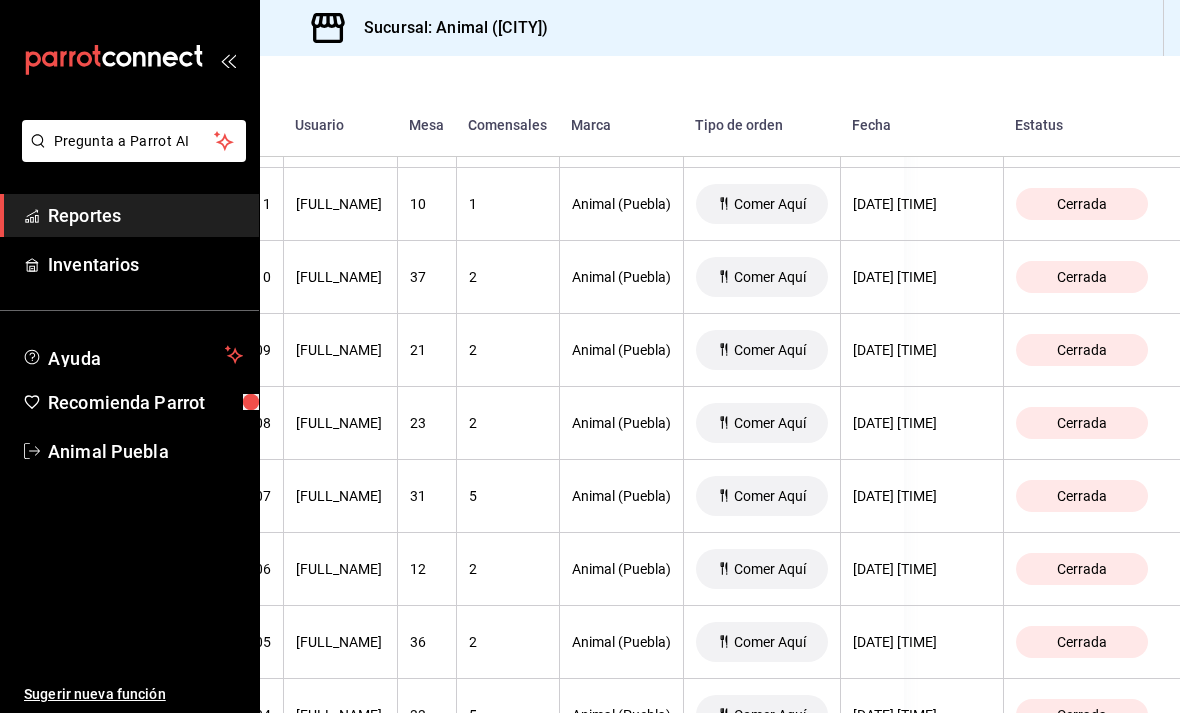click on "Cerrada" at bounding box center (1082, 496) 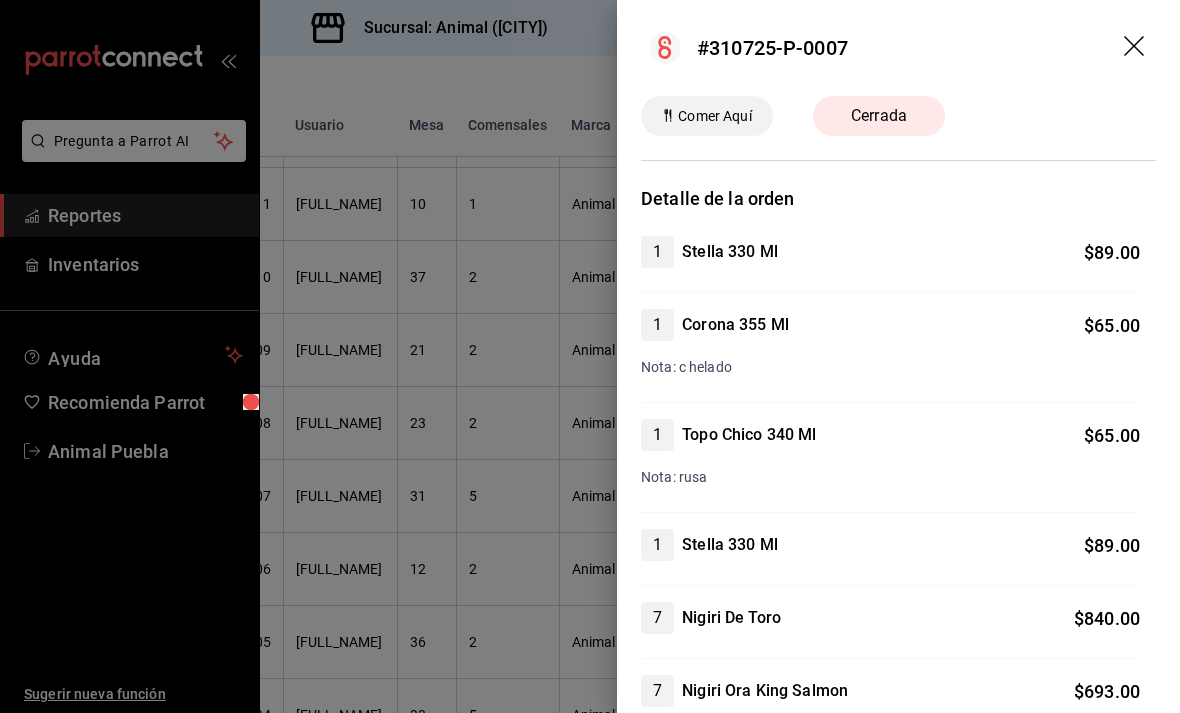 scroll, scrollTop: 0, scrollLeft: 0, axis: both 